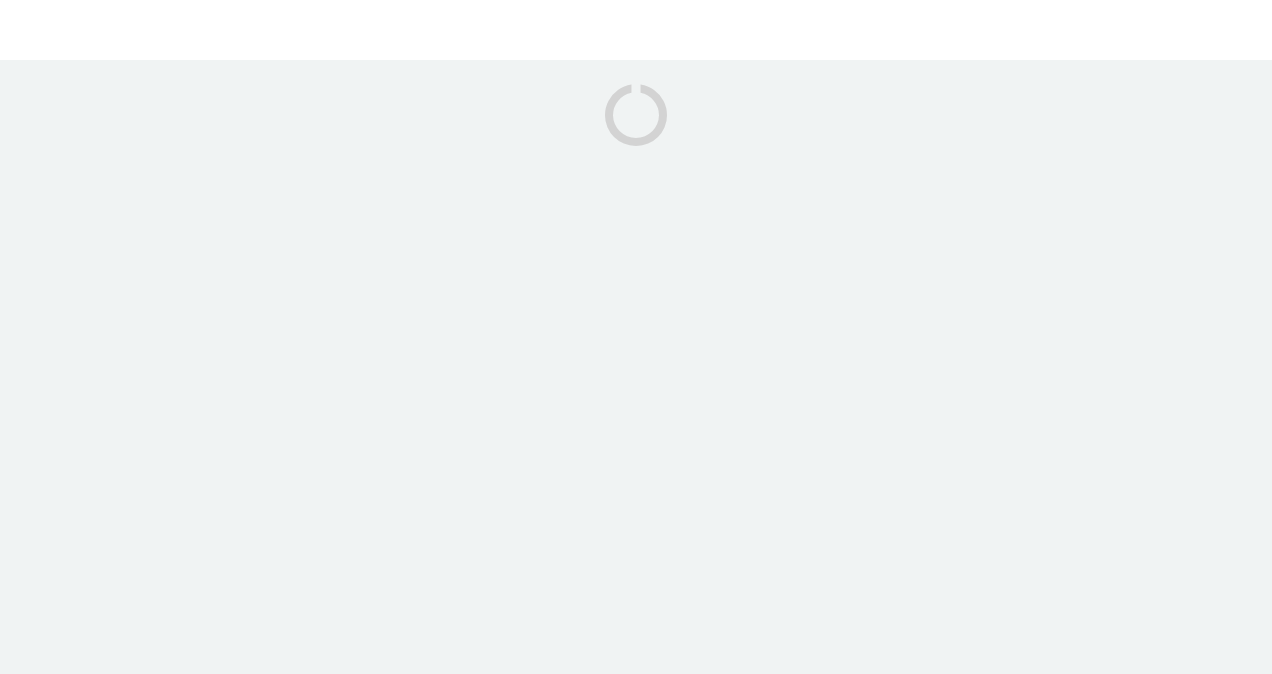 scroll, scrollTop: 0, scrollLeft: 0, axis: both 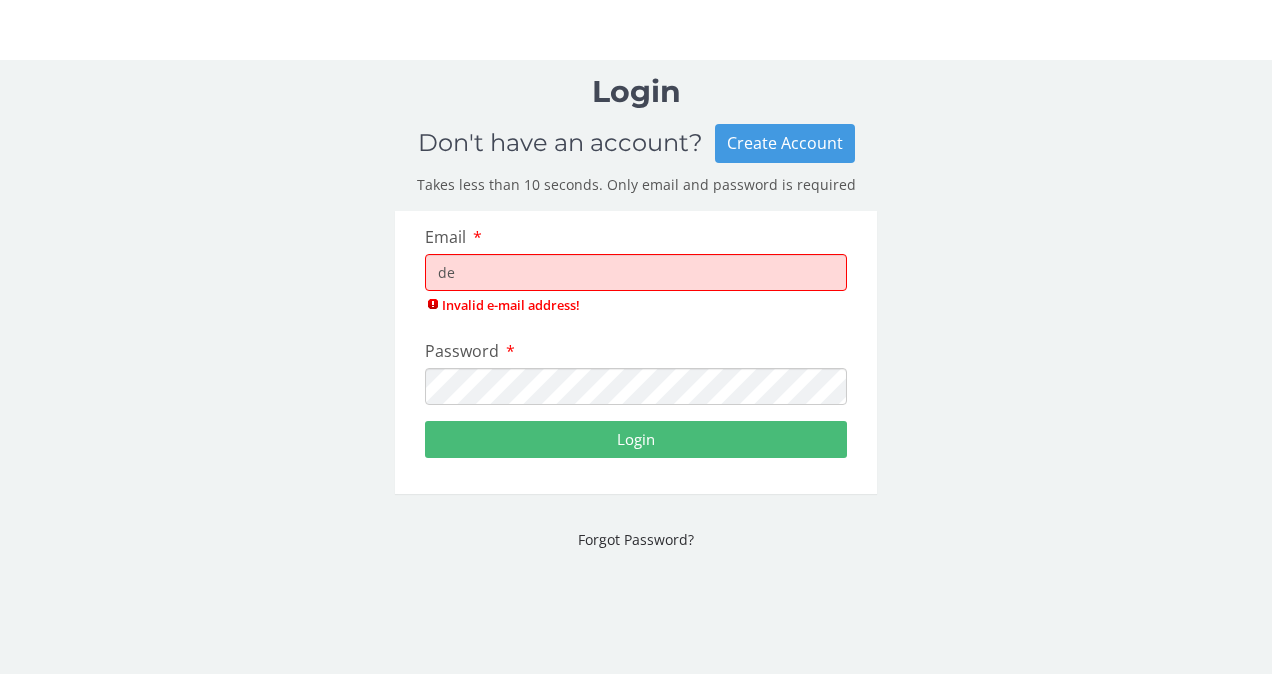 type on "debbie6060@gmail.com" 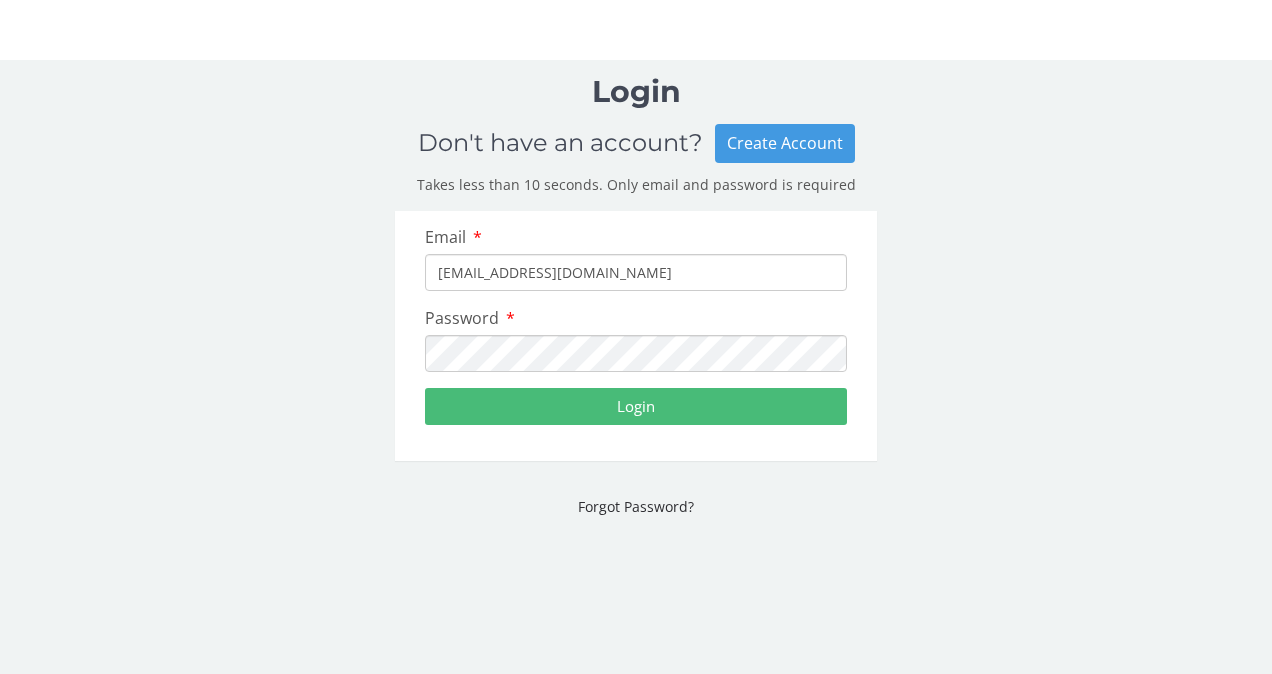 click on "Login" at bounding box center (636, 406) 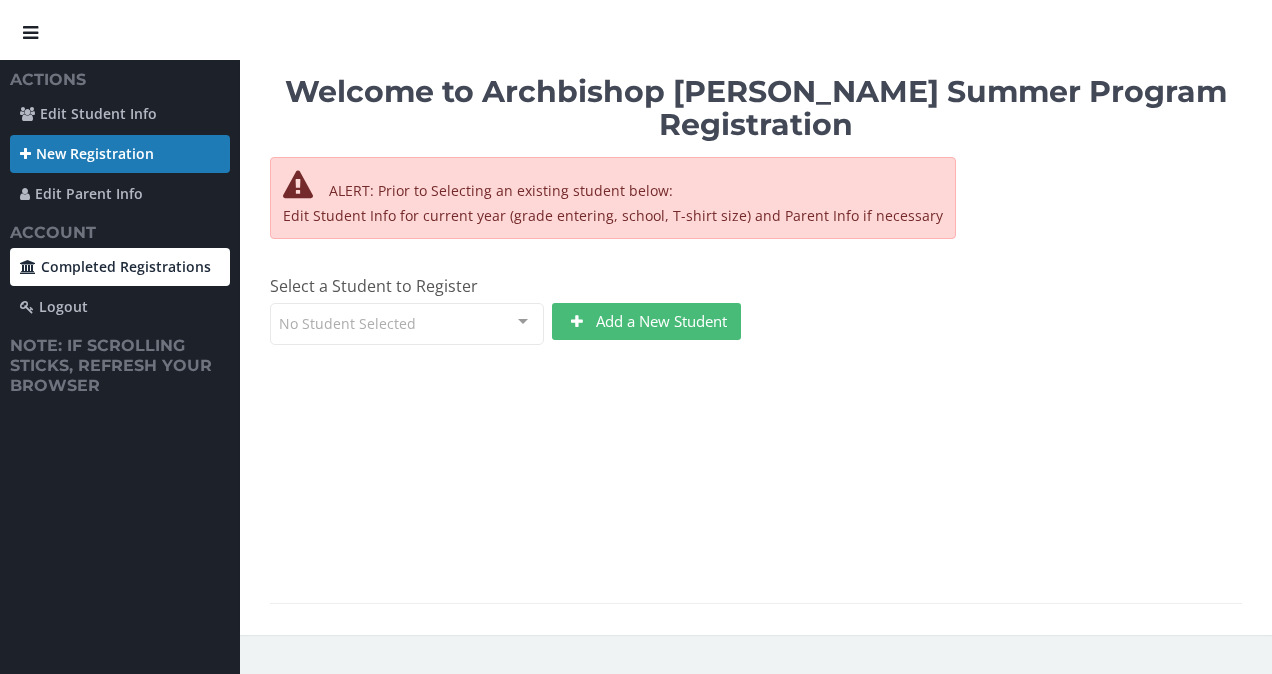 click on "Completed Registrations" at bounding box center (120, 267) 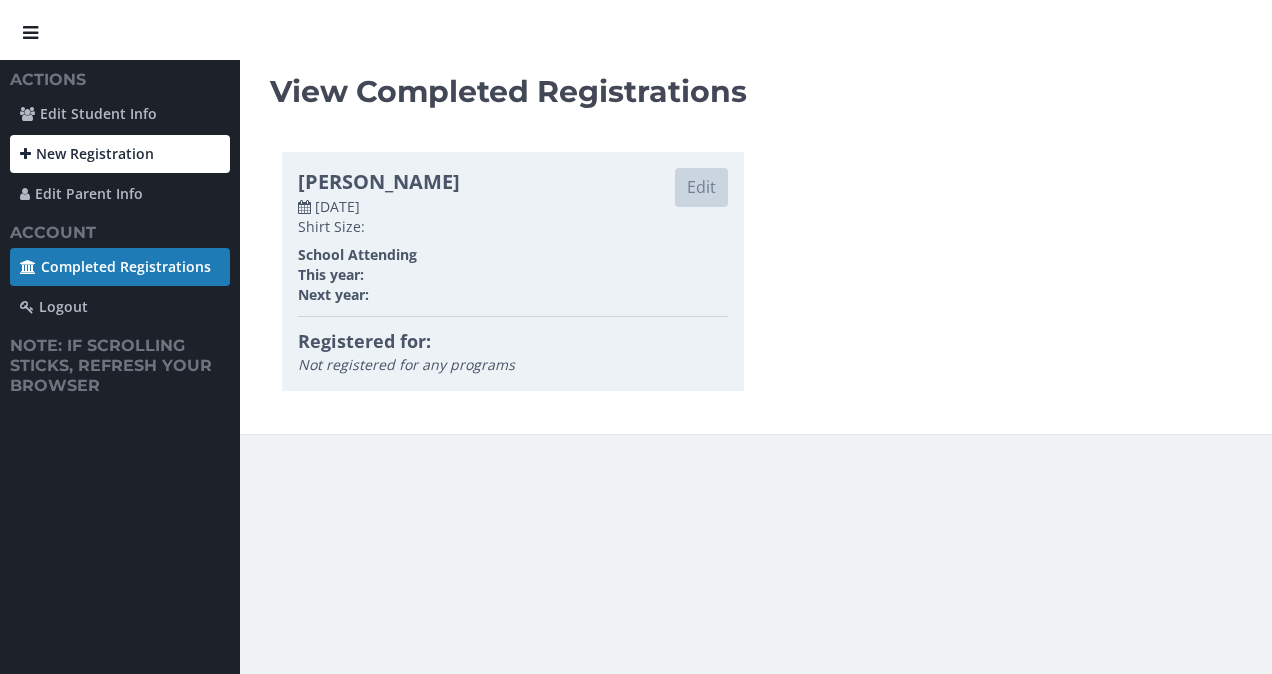 click at bounding box center [25, 154] 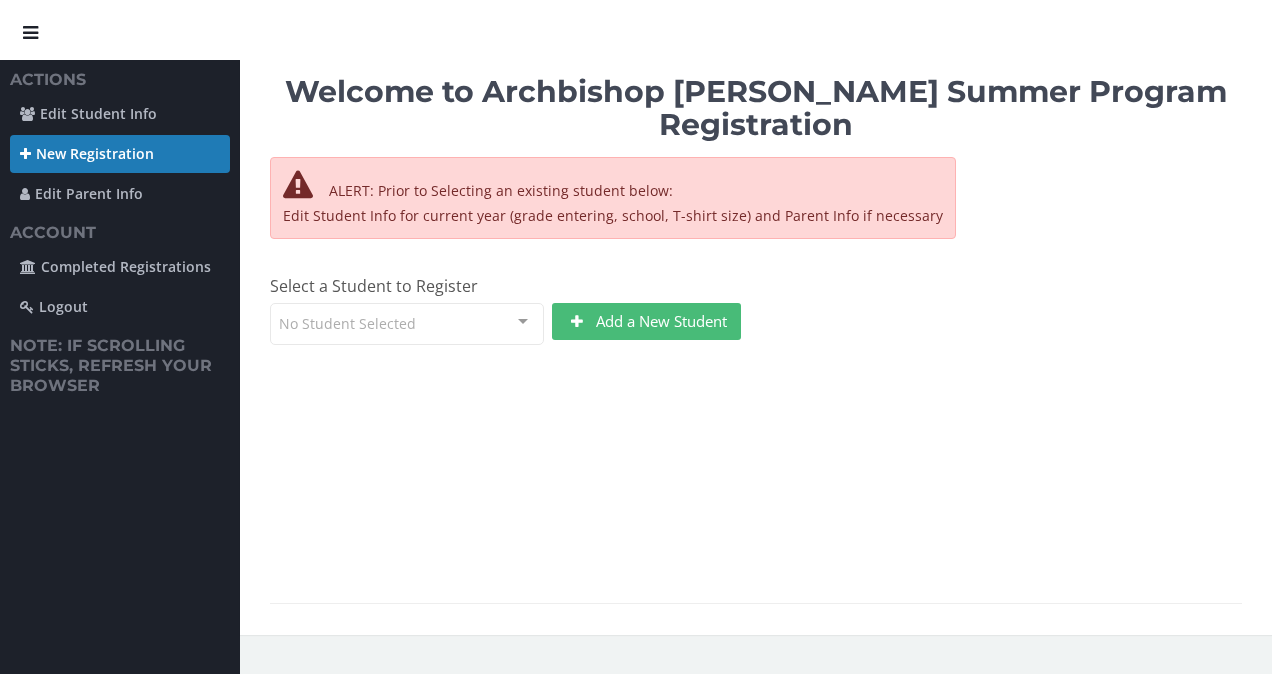 click at bounding box center (523, 323) 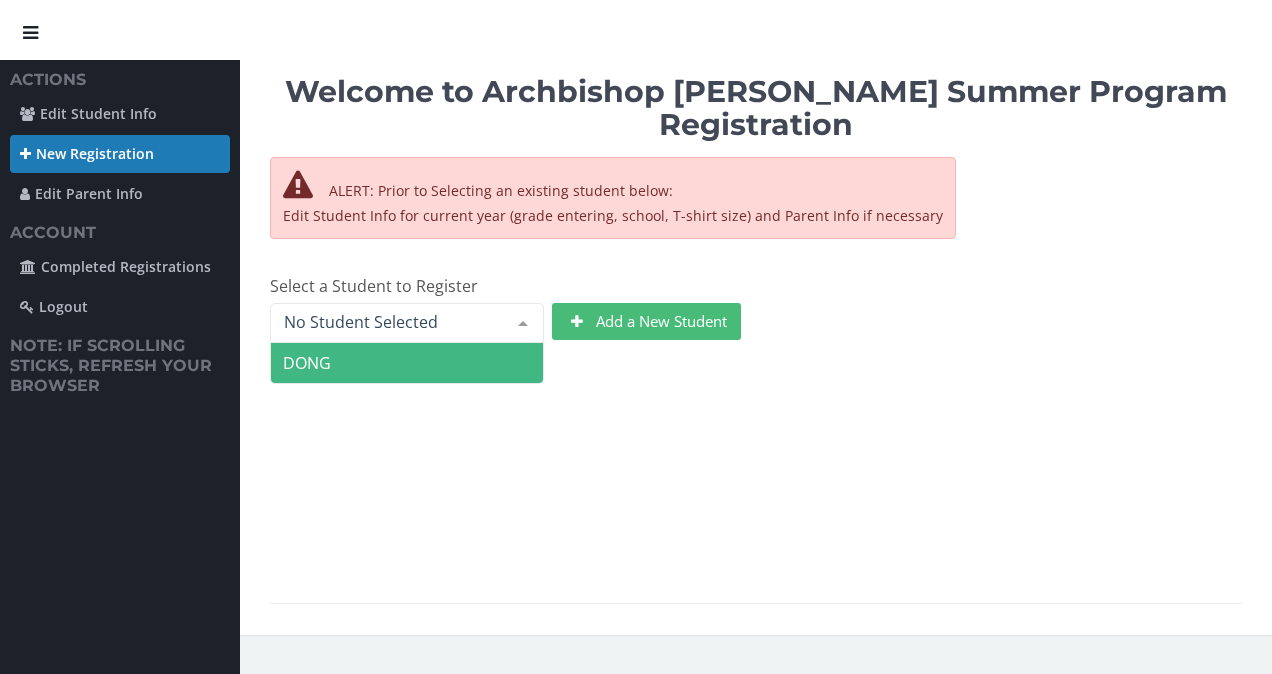 click on "DONG" at bounding box center (407, 363) 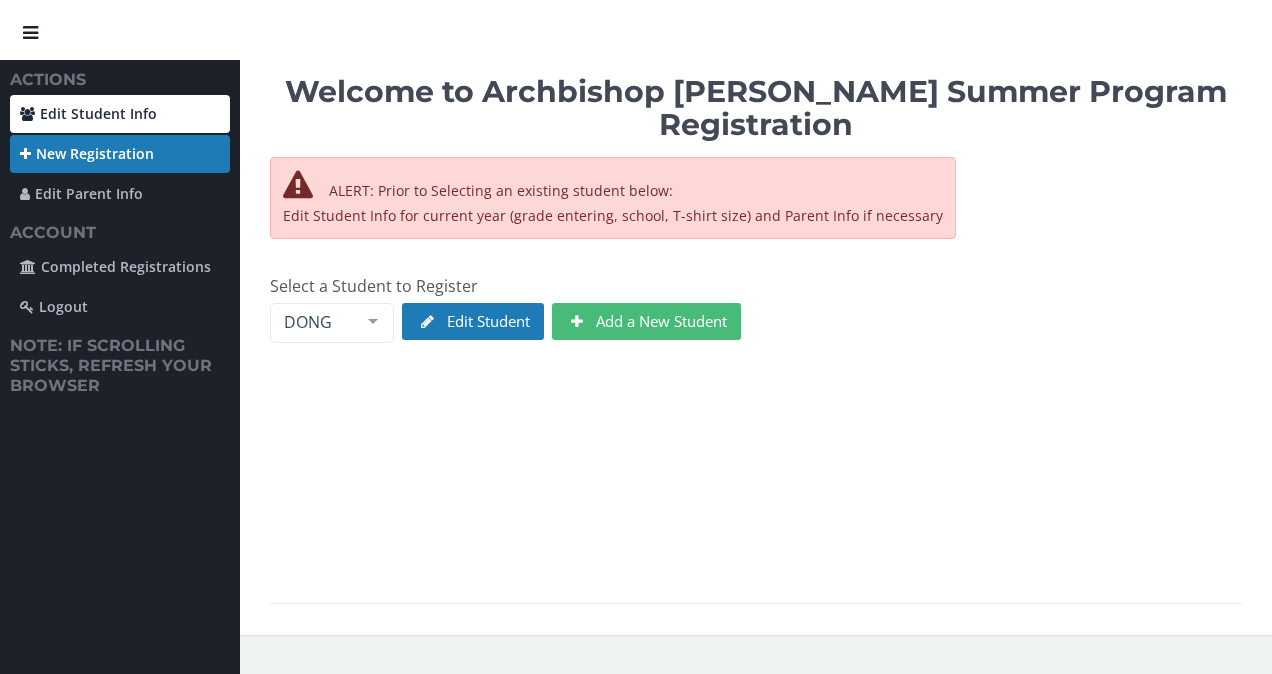 click on "Edit Student Info" at bounding box center [120, 114] 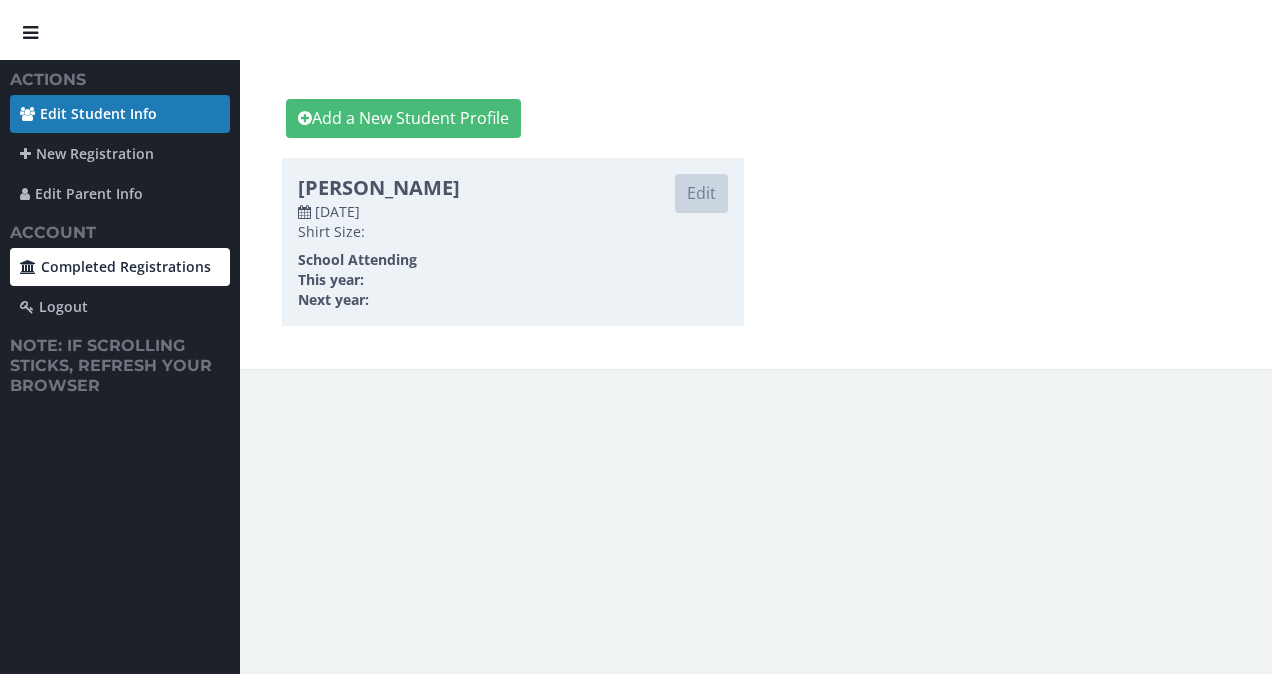 click on "Completed Registrations" at bounding box center [120, 267] 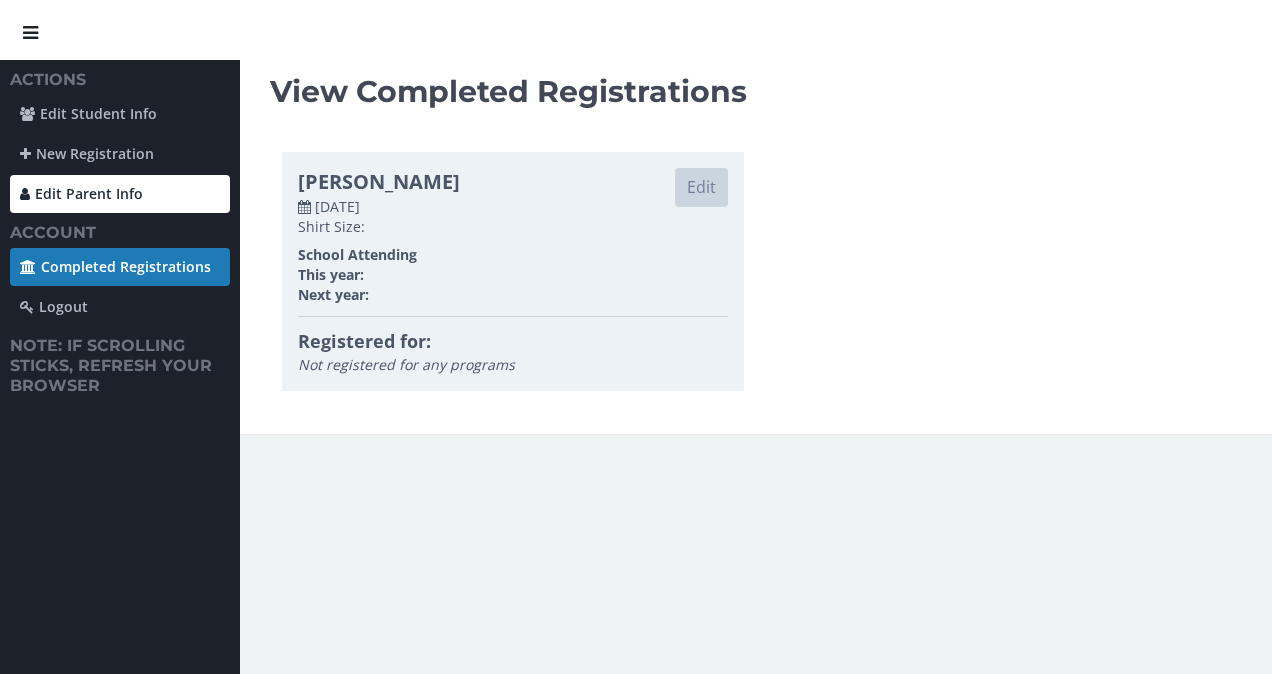 click on "Edit Parent Info" at bounding box center (120, 194) 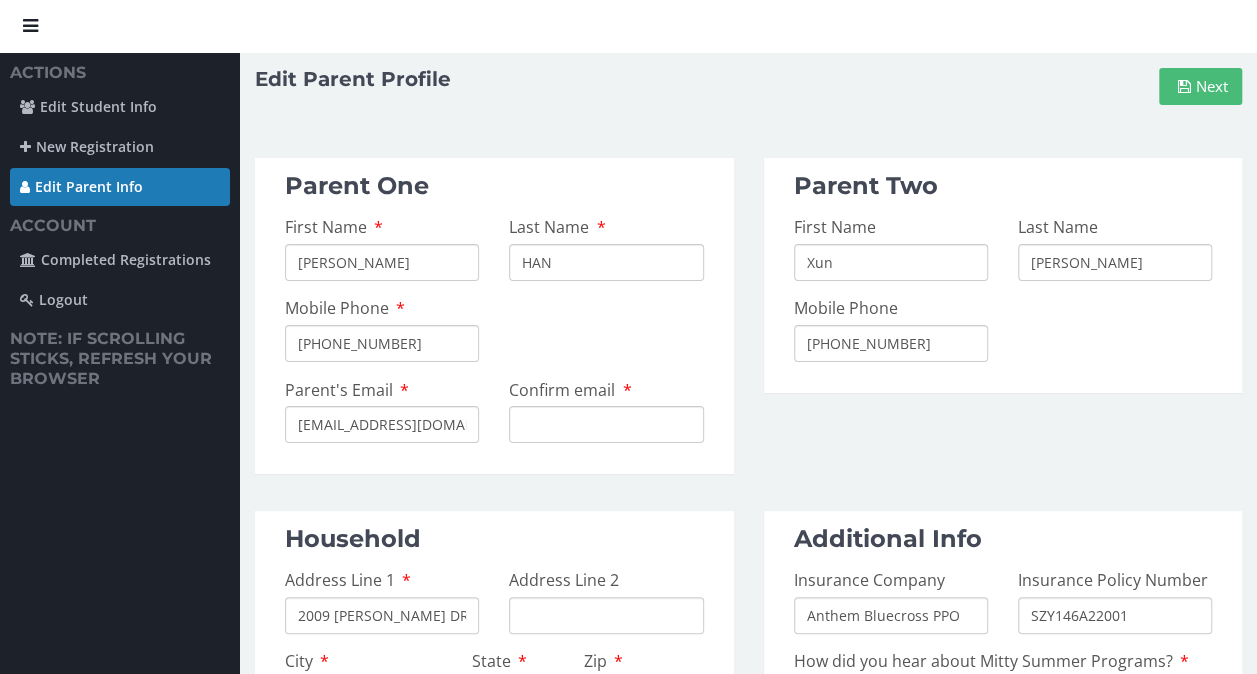 scroll, scrollTop: 0, scrollLeft: 0, axis: both 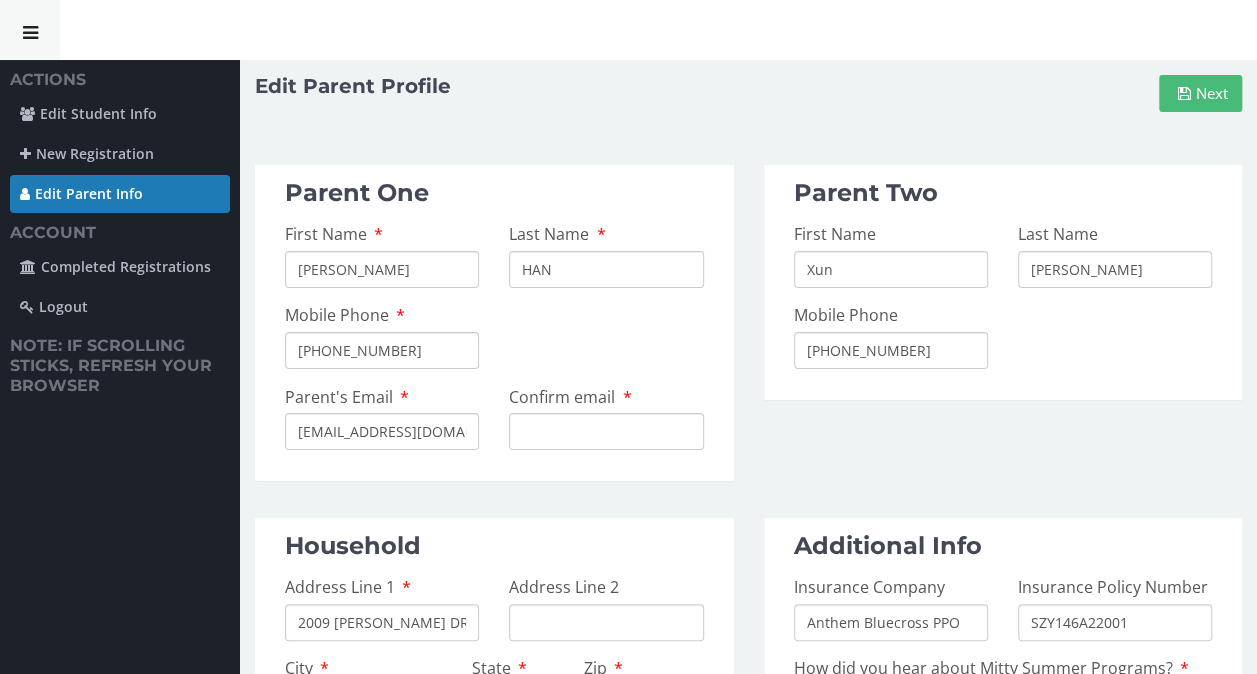 click at bounding box center [30, 33] 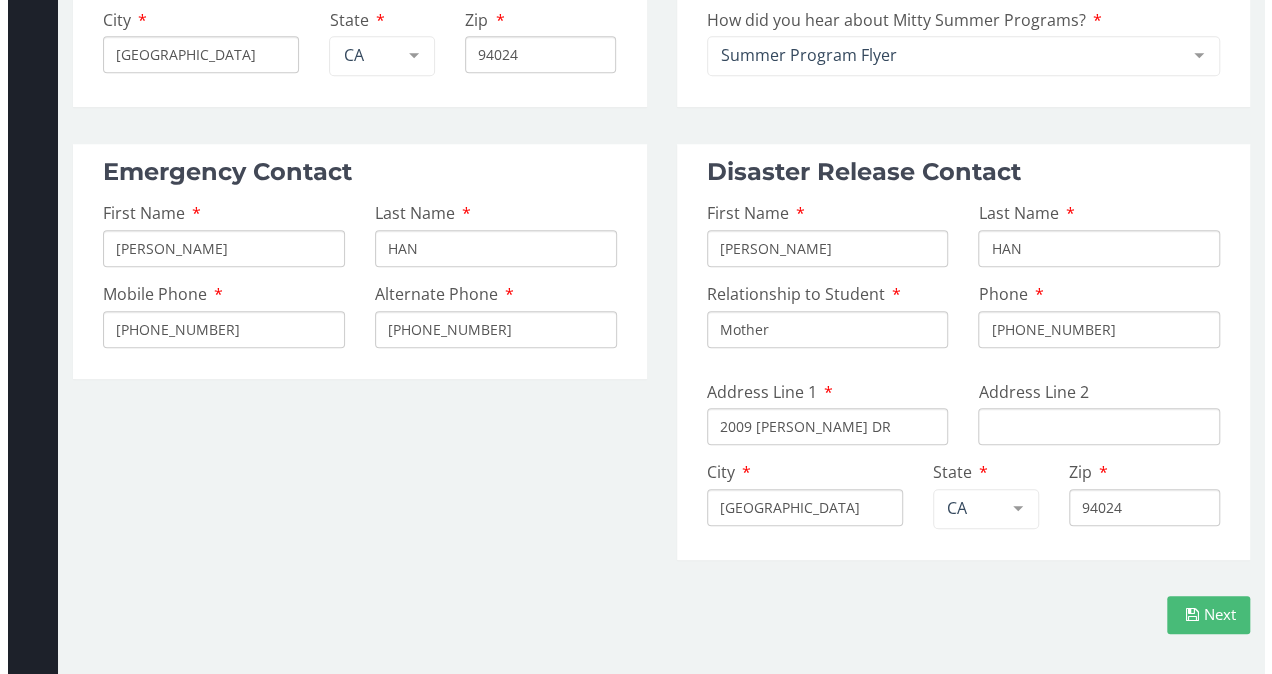 scroll, scrollTop: 0, scrollLeft: 0, axis: both 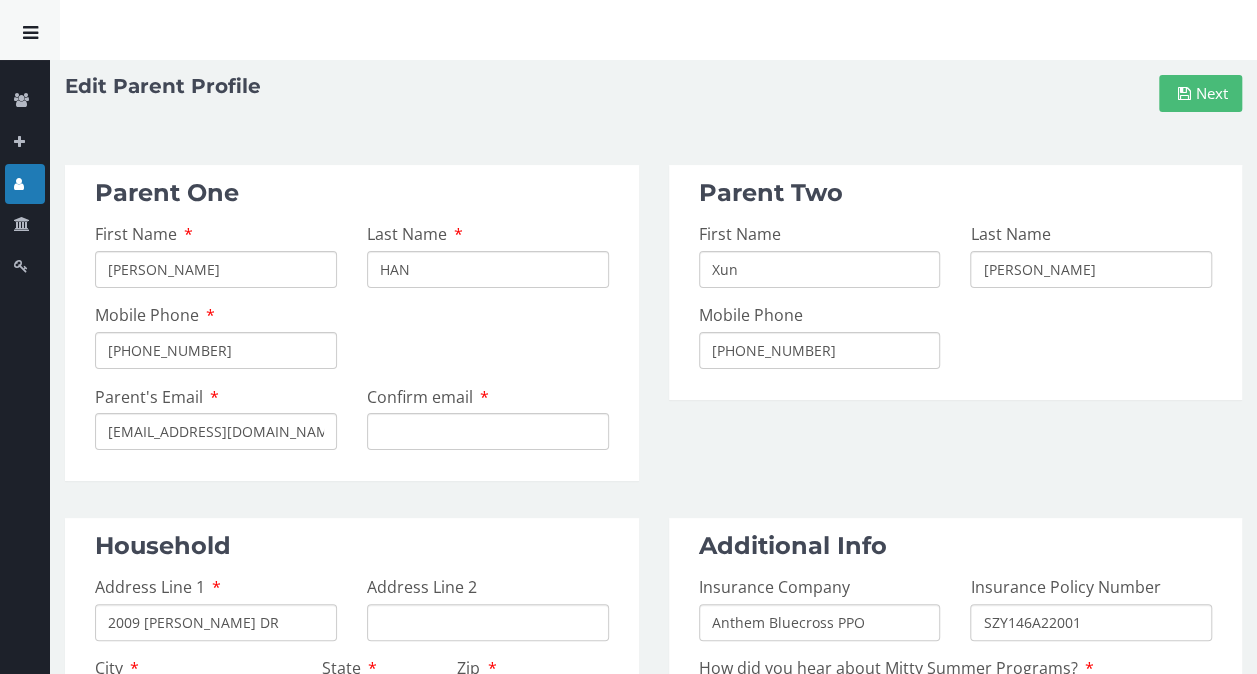 click at bounding box center [30, 33] 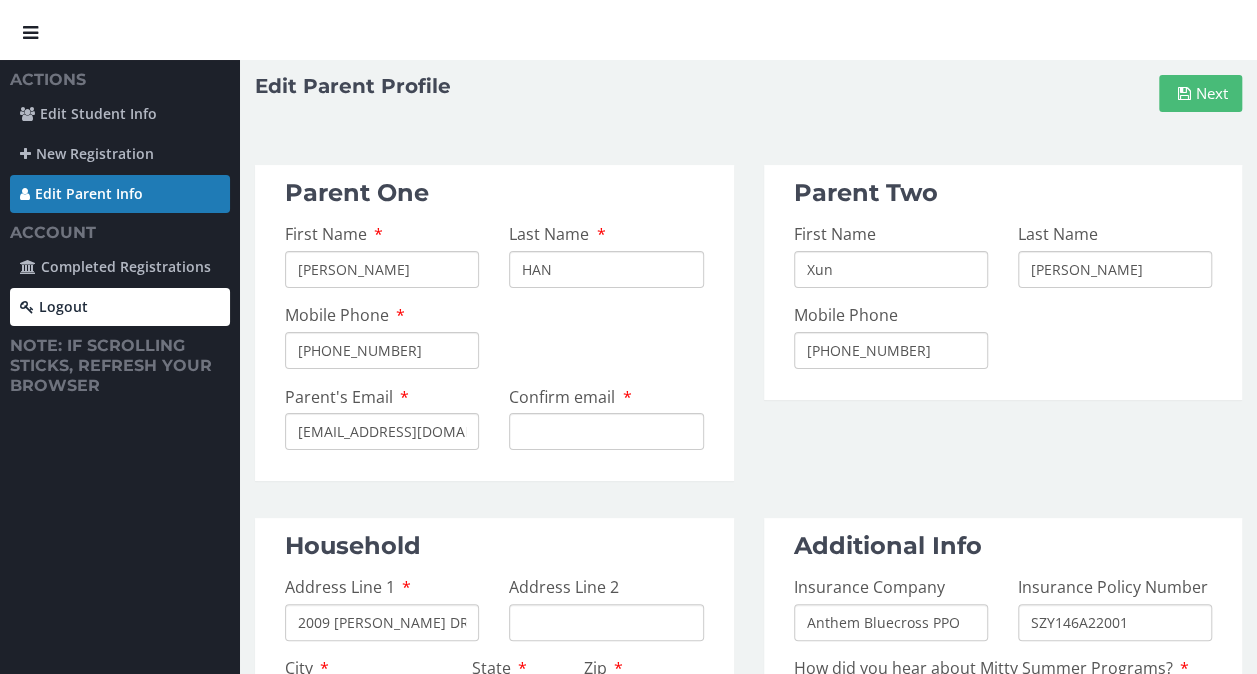 click on "Logout" at bounding box center (120, 307) 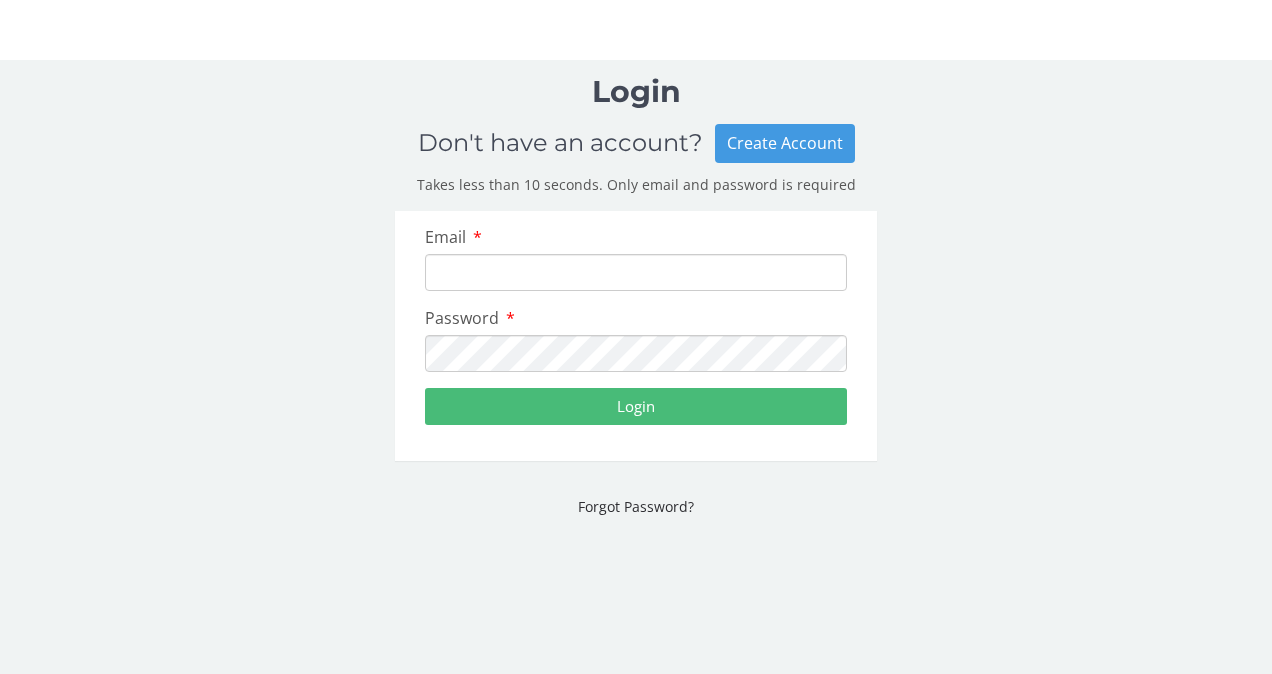 click on "Email" at bounding box center [636, 272] 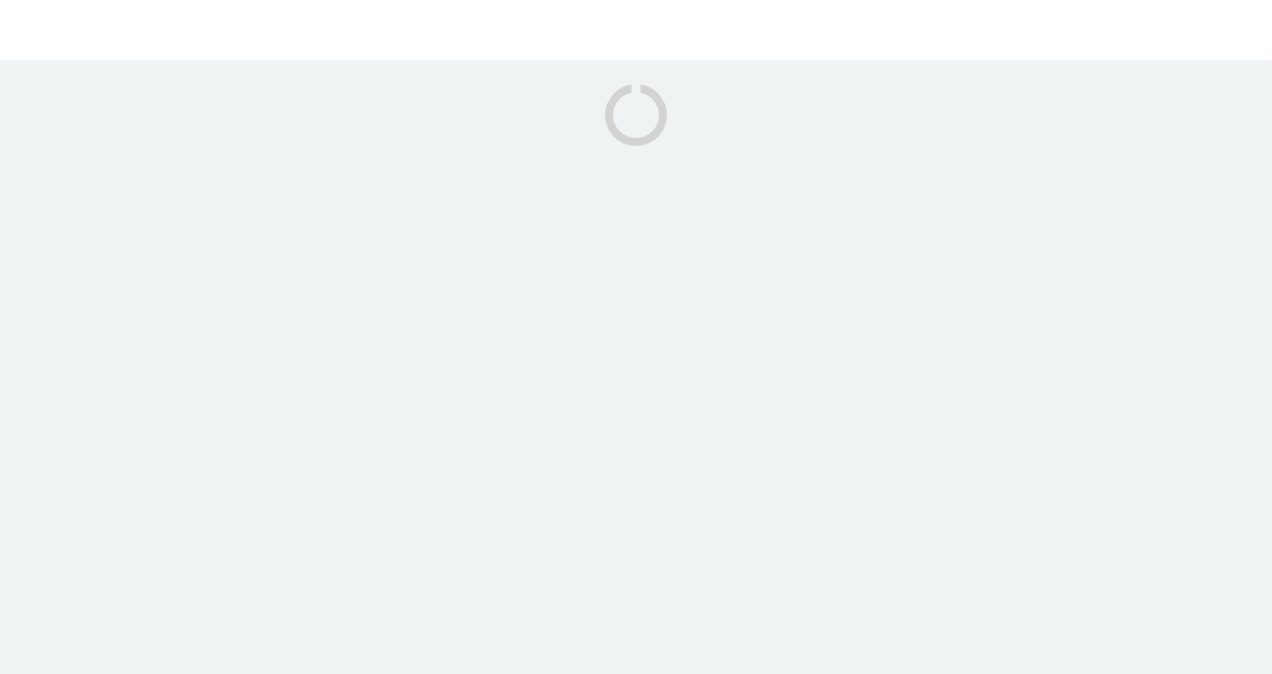 scroll, scrollTop: 0, scrollLeft: 0, axis: both 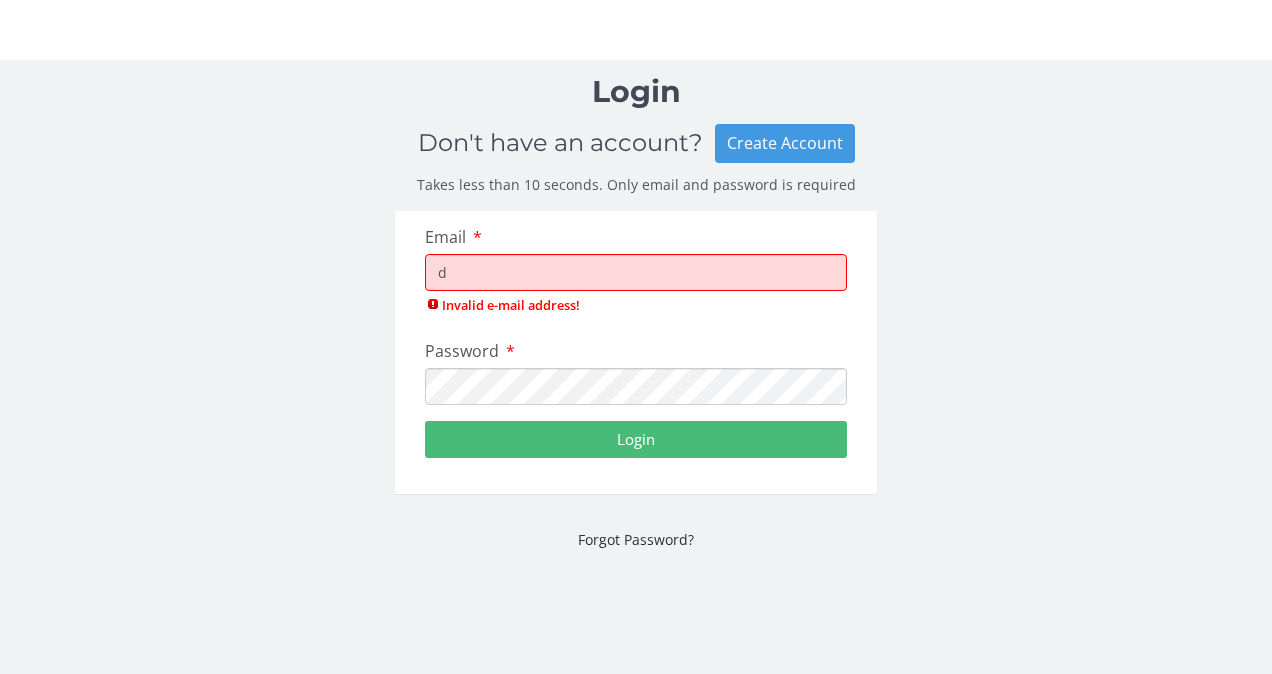 type on "[EMAIL_ADDRESS][DOMAIN_NAME]" 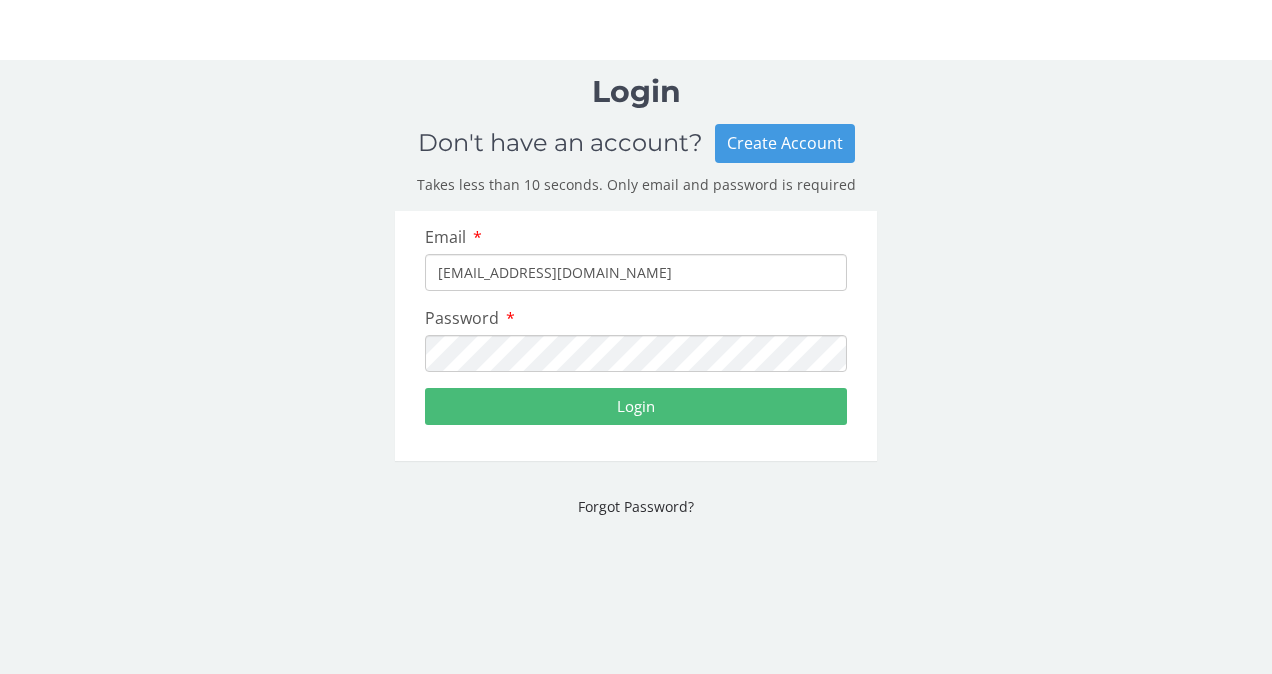 click on "Login" at bounding box center [636, 406] 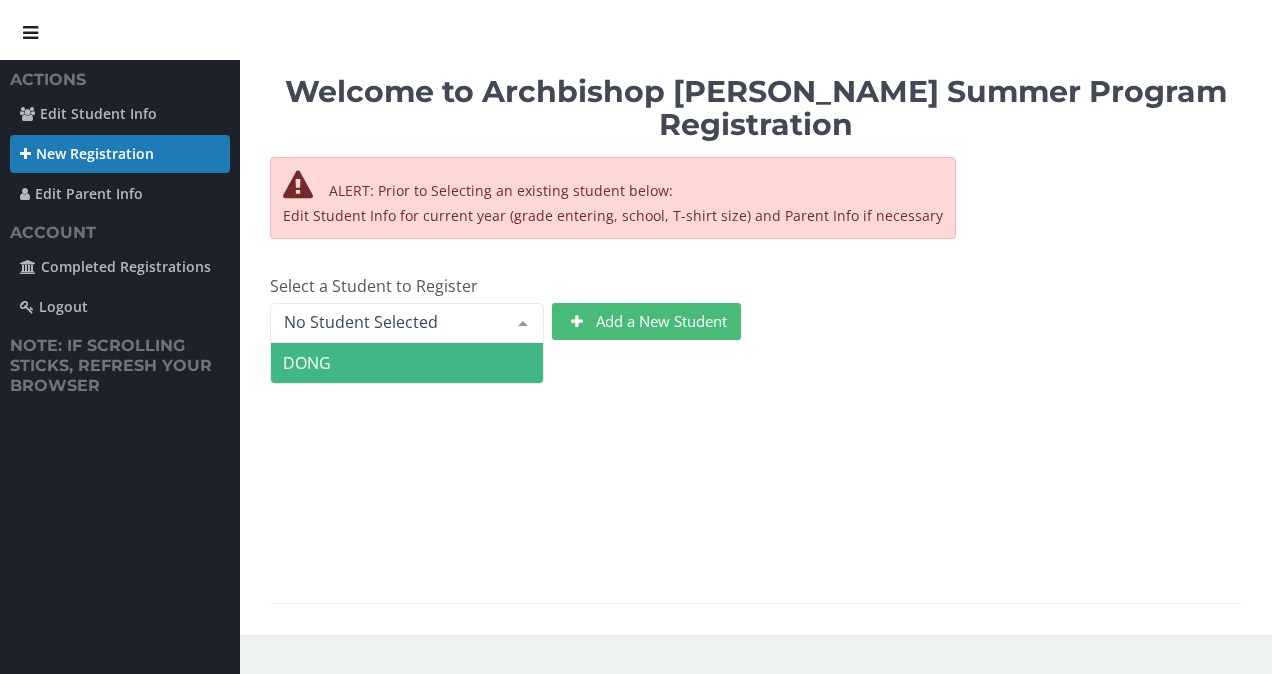 click at bounding box center [523, 323] 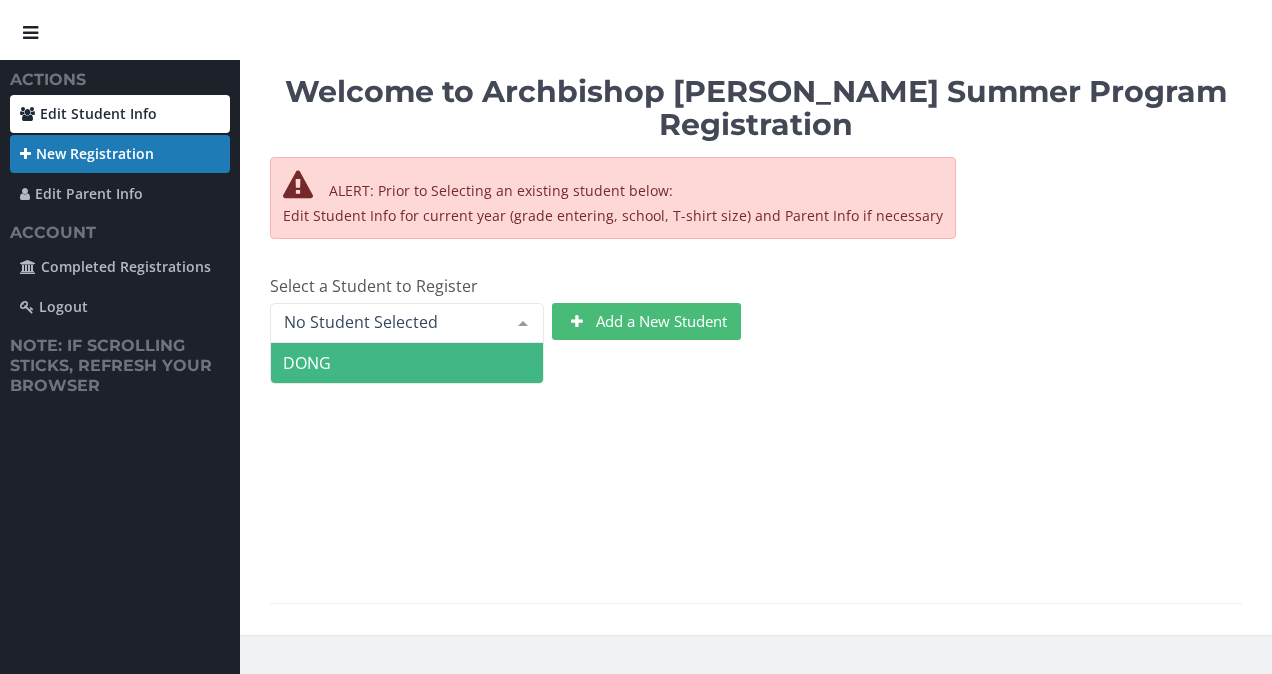 click on "Edit Student Info" at bounding box center (120, 114) 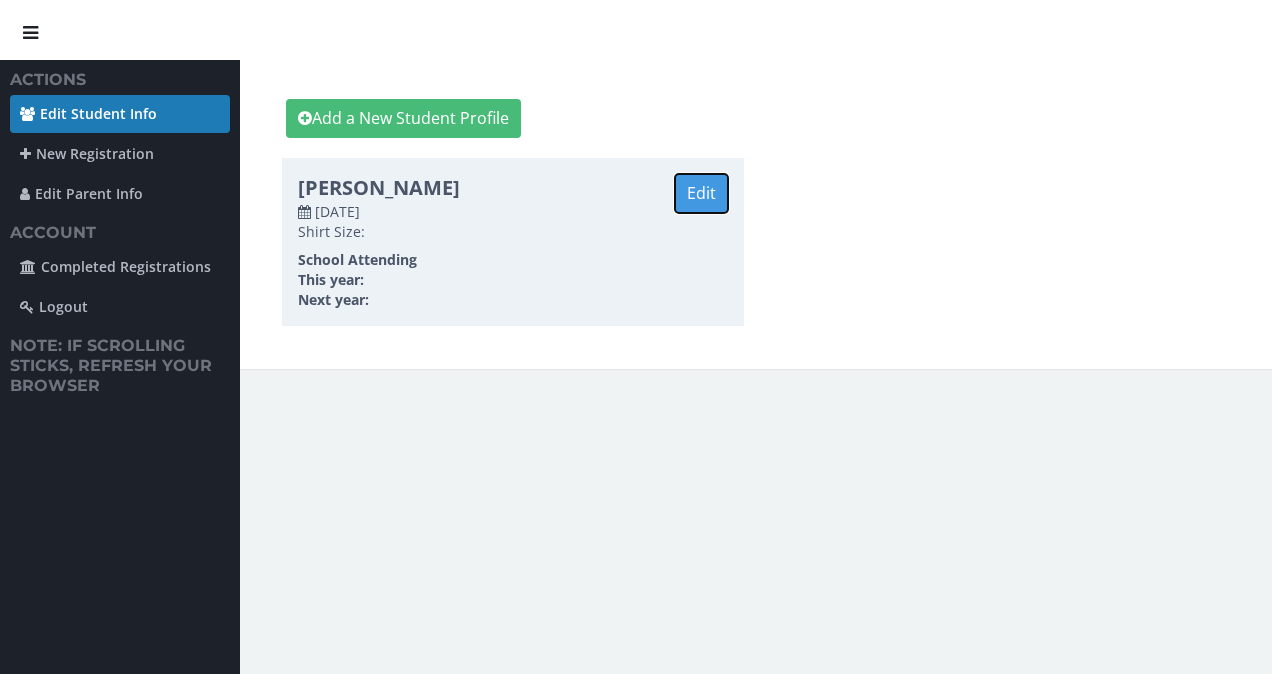 click on "Edit" at bounding box center [701, 193] 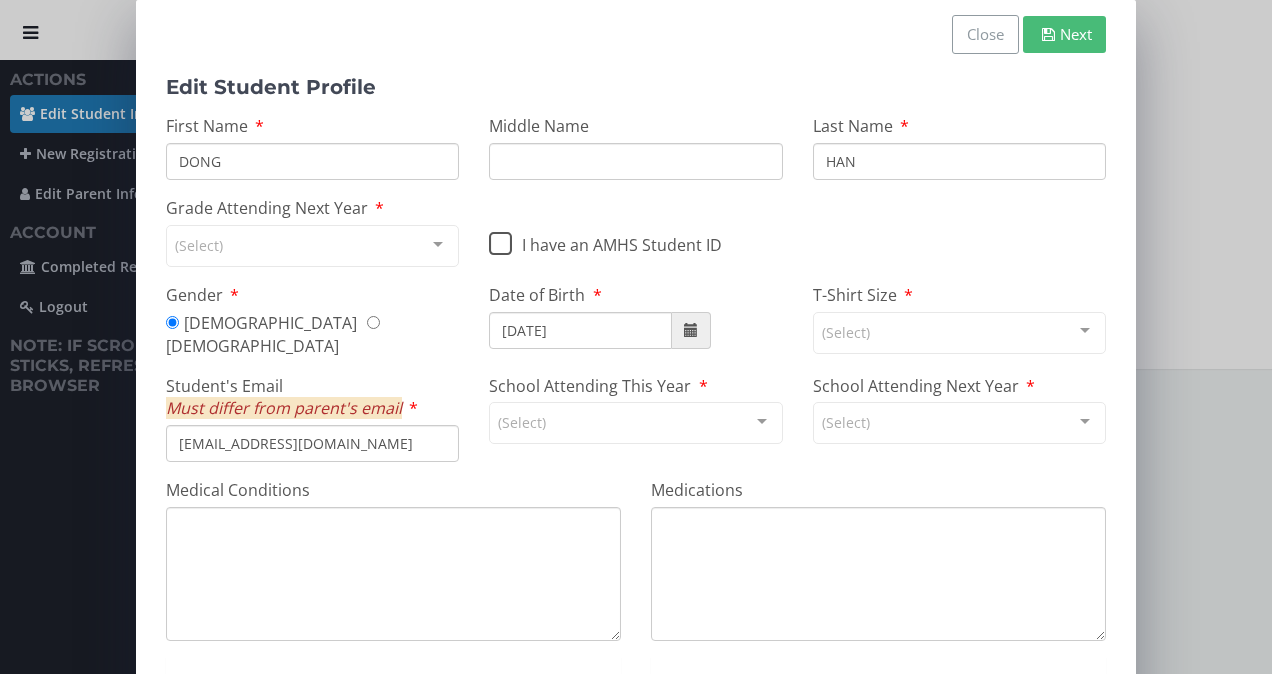 drag, startPoint x: 446, startPoint y: 157, endPoint x: 180, endPoint y: 172, distance: 266.4226 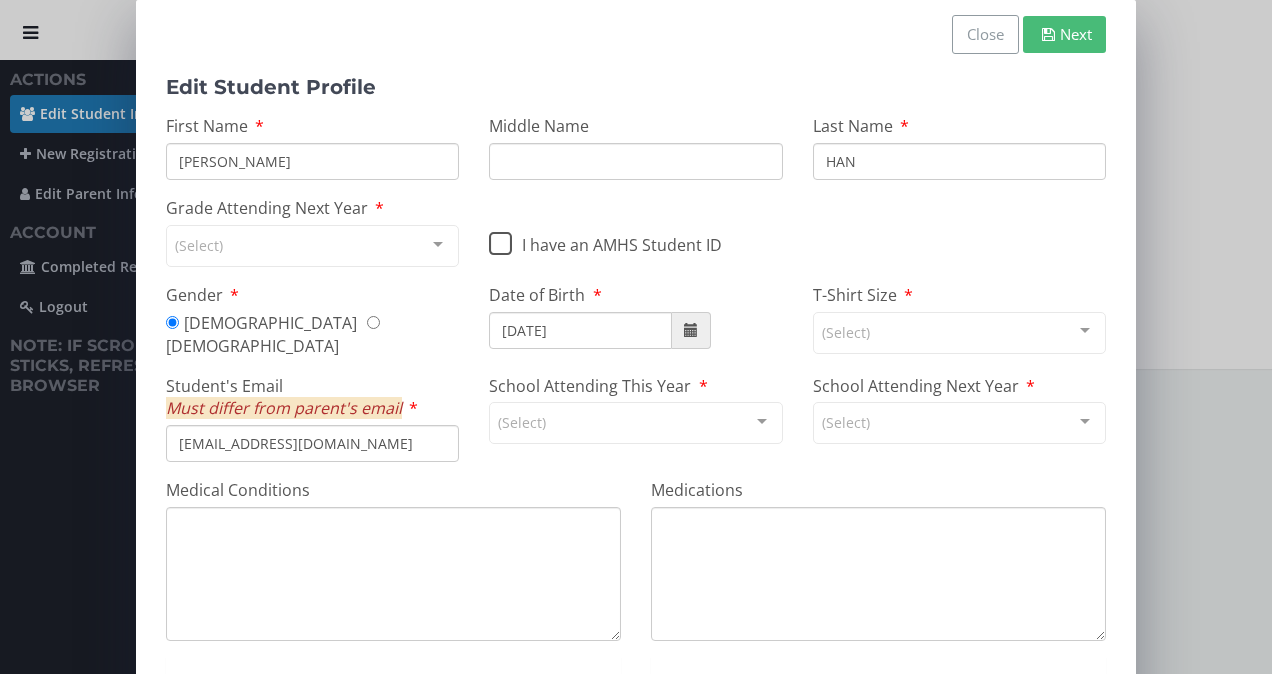 click on "Dylan" at bounding box center (312, 161) 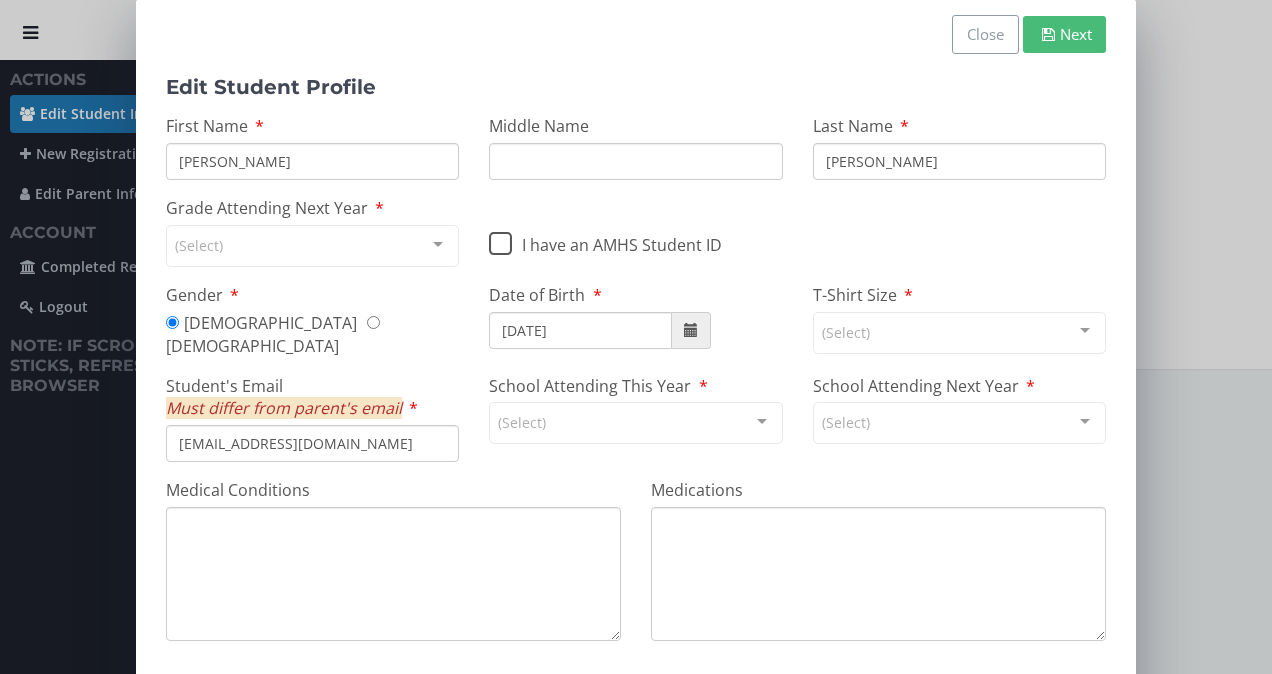 type on "Zhao" 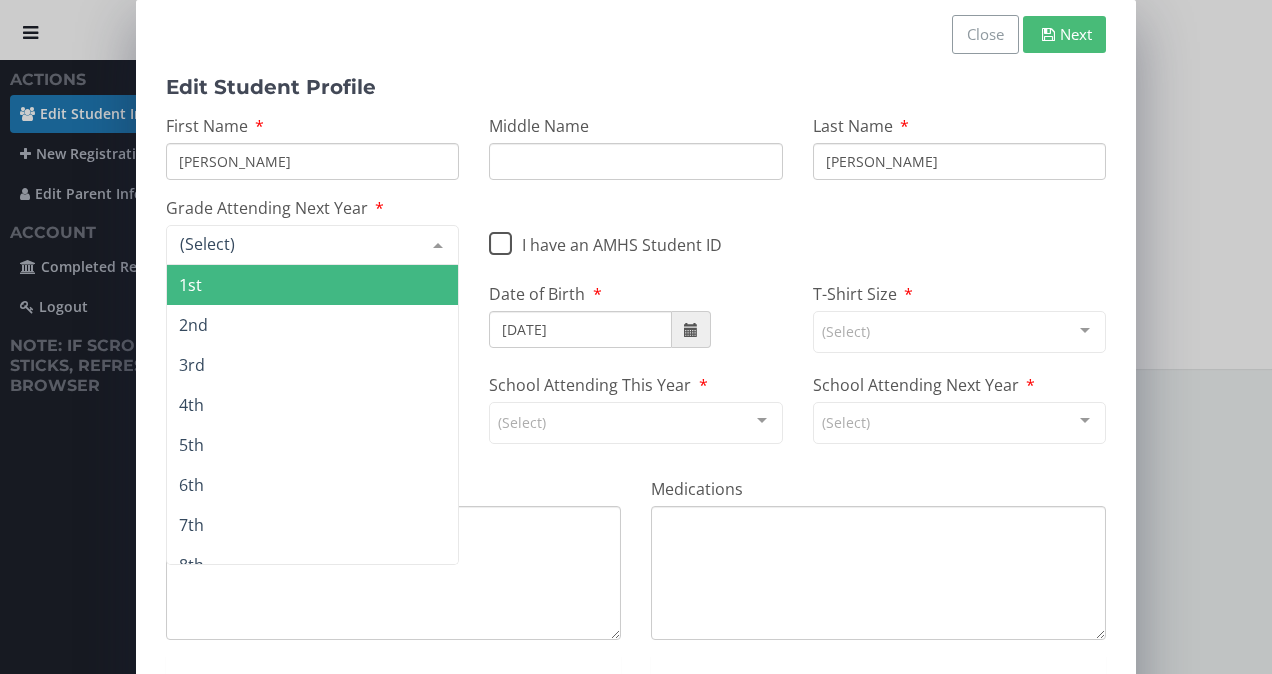 click at bounding box center [438, 245] 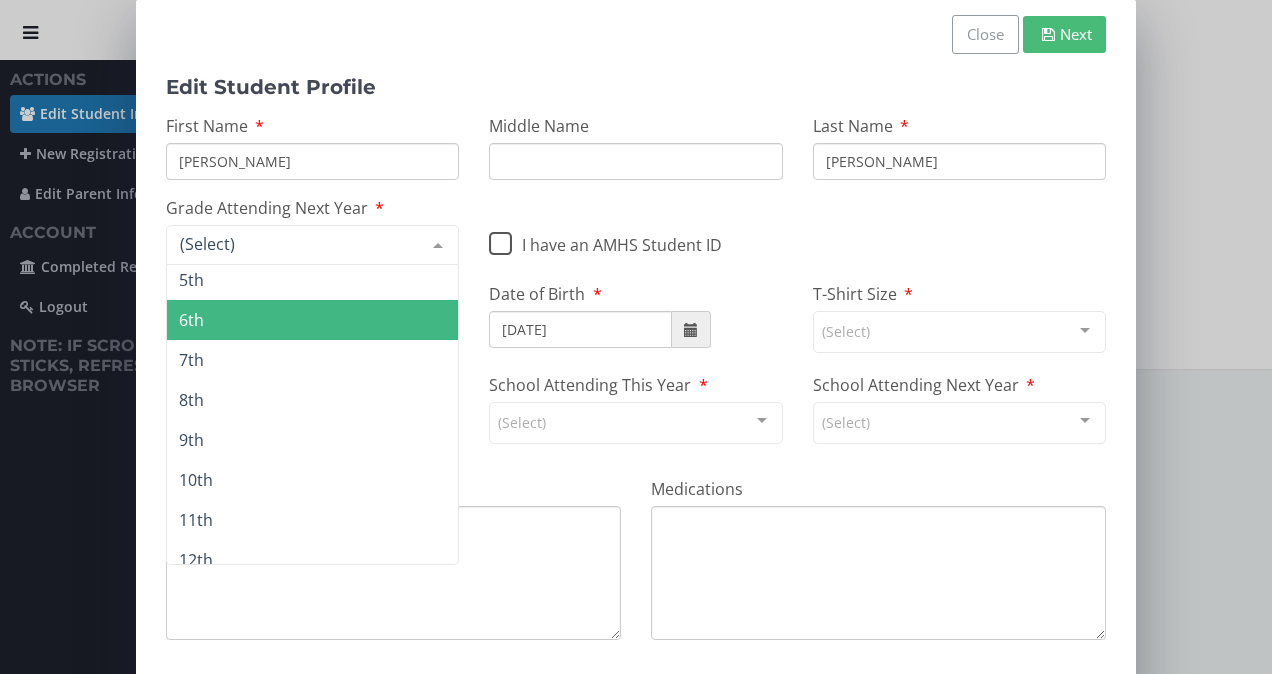 scroll, scrollTop: 166, scrollLeft: 0, axis: vertical 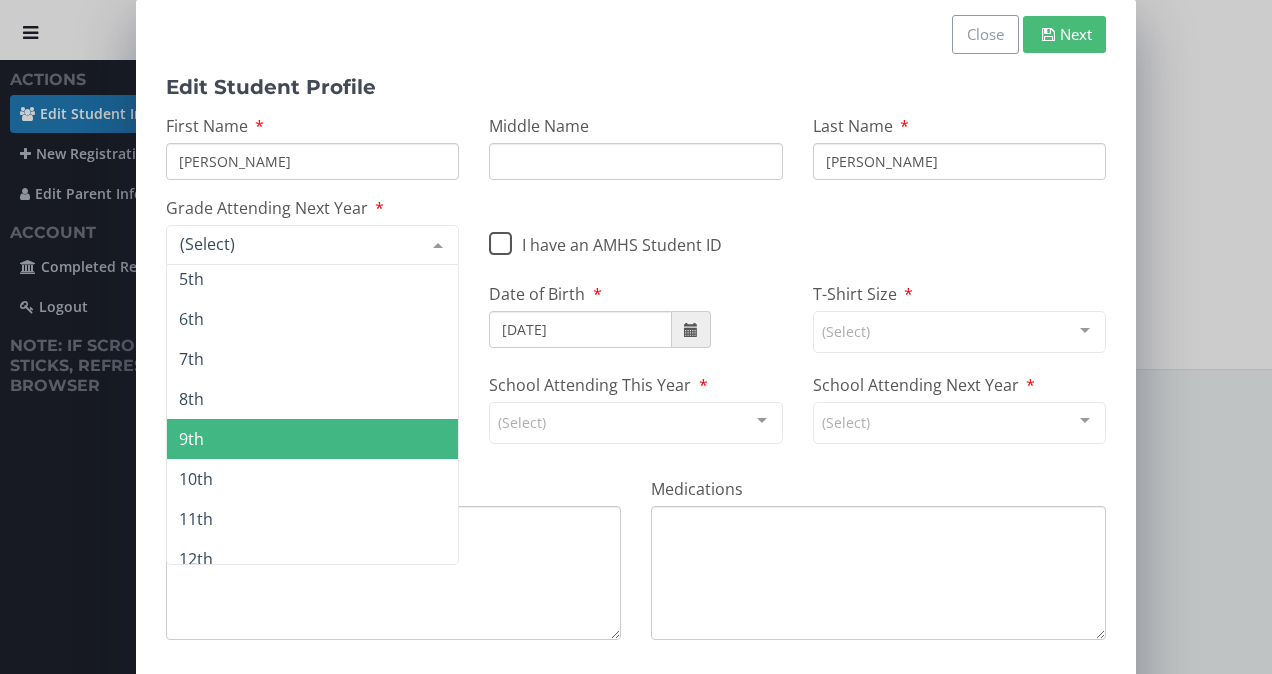 click on "9th" at bounding box center [312, 439] 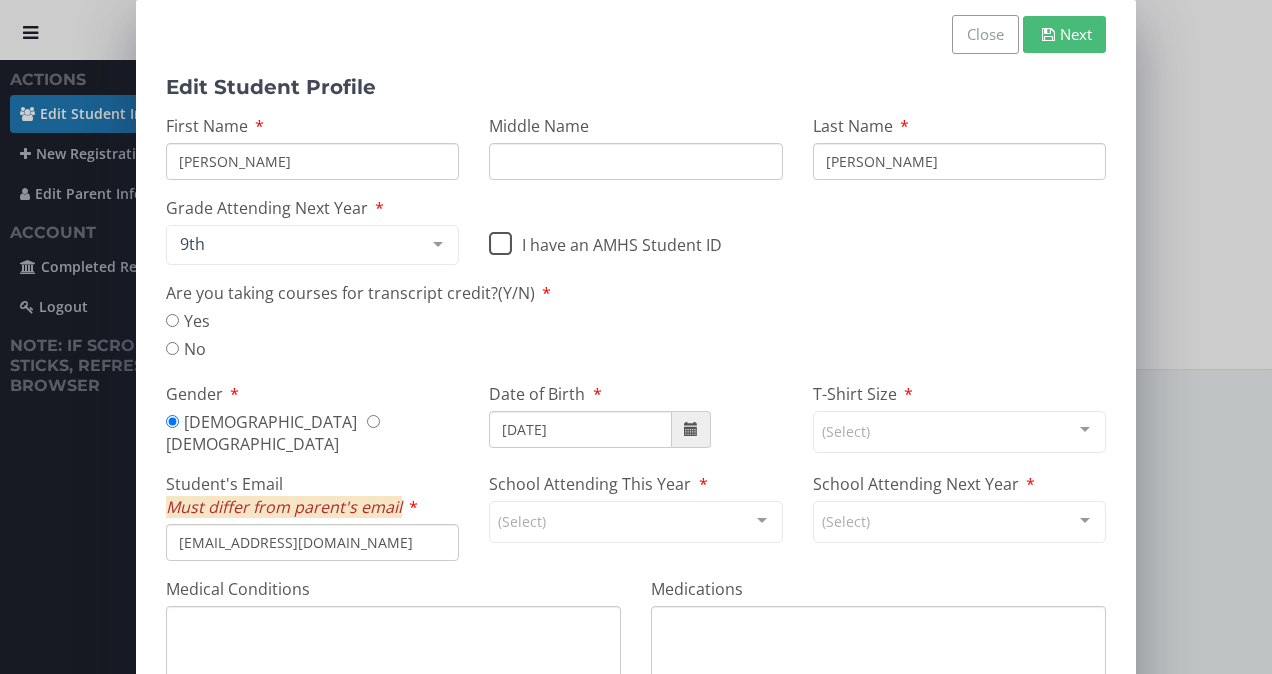 click on "I have an AMHS Student ID" at bounding box center [605, 240] 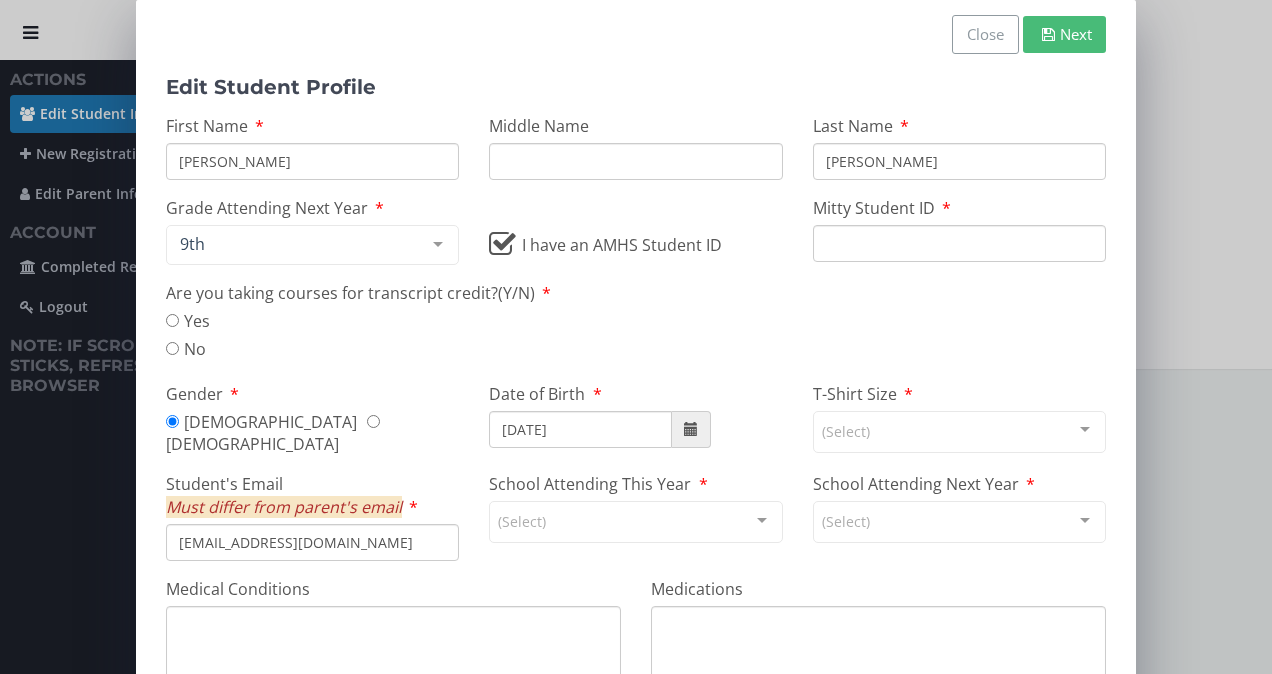 click on "Mitty Student ID" at bounding box center [959, 243] 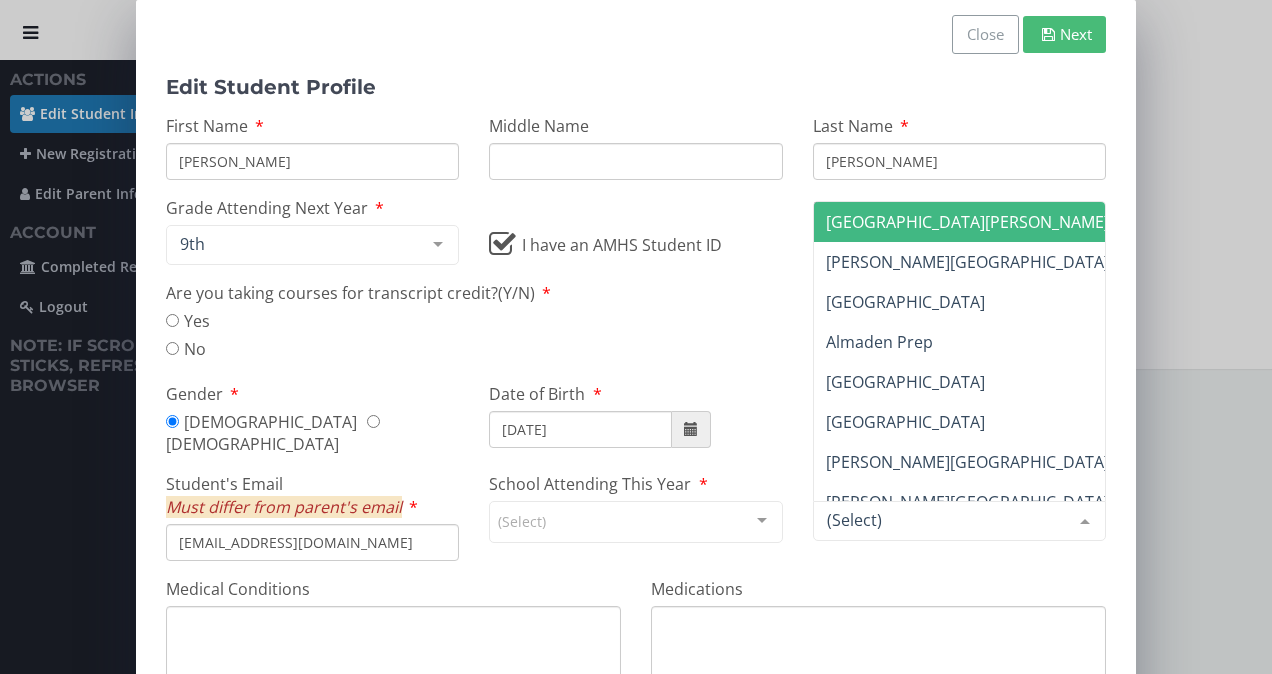 click on "Archbishop Mitty High School" at bounding box center (967, 222) 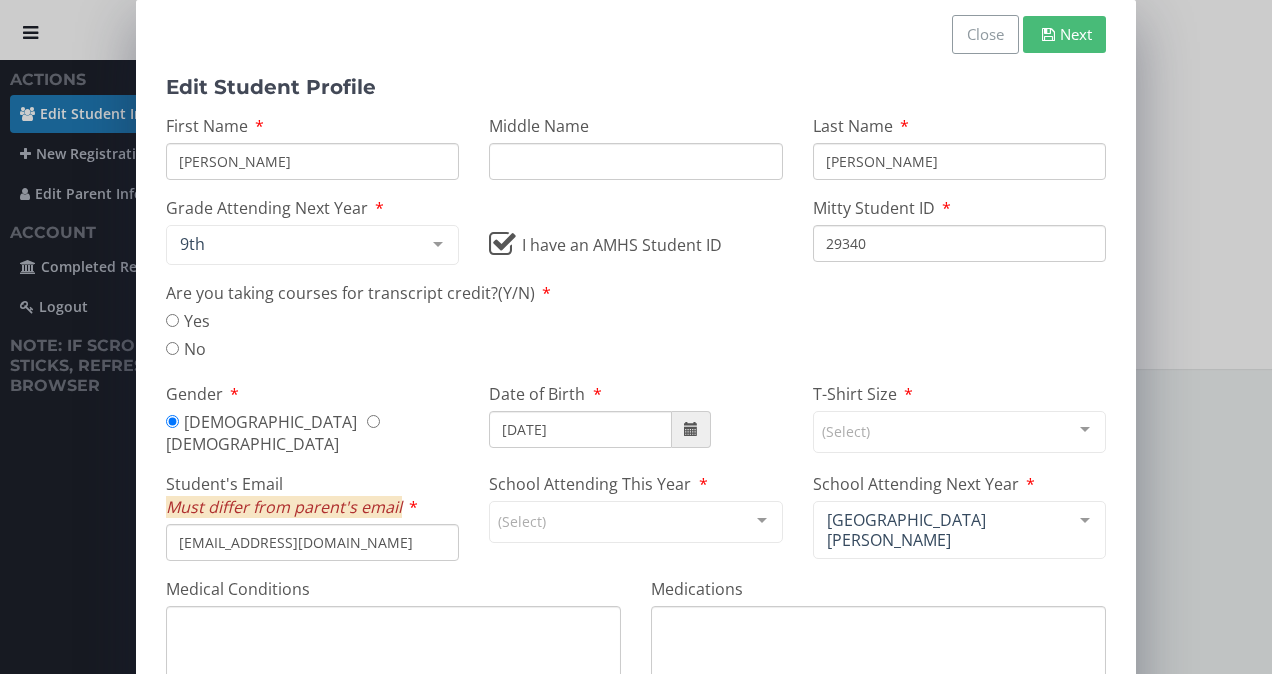 click on "29340" at bounding box center (959, 243) 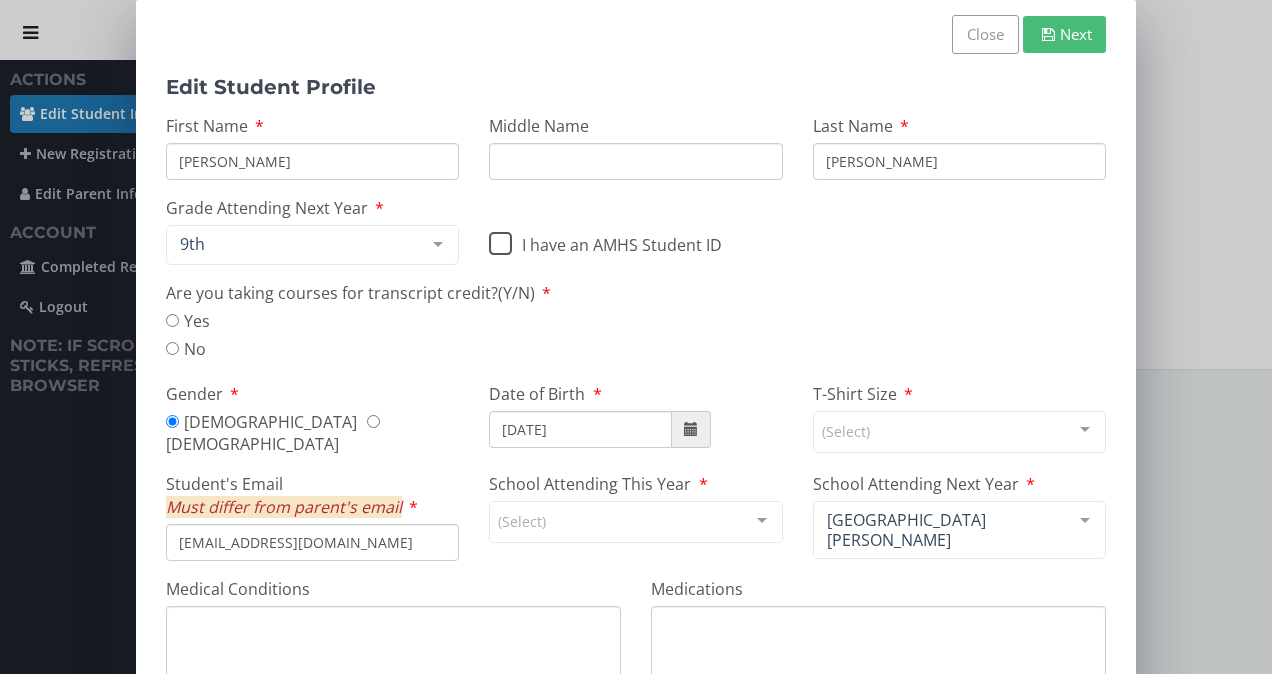 click on "No" at bounding box center (188, 349) 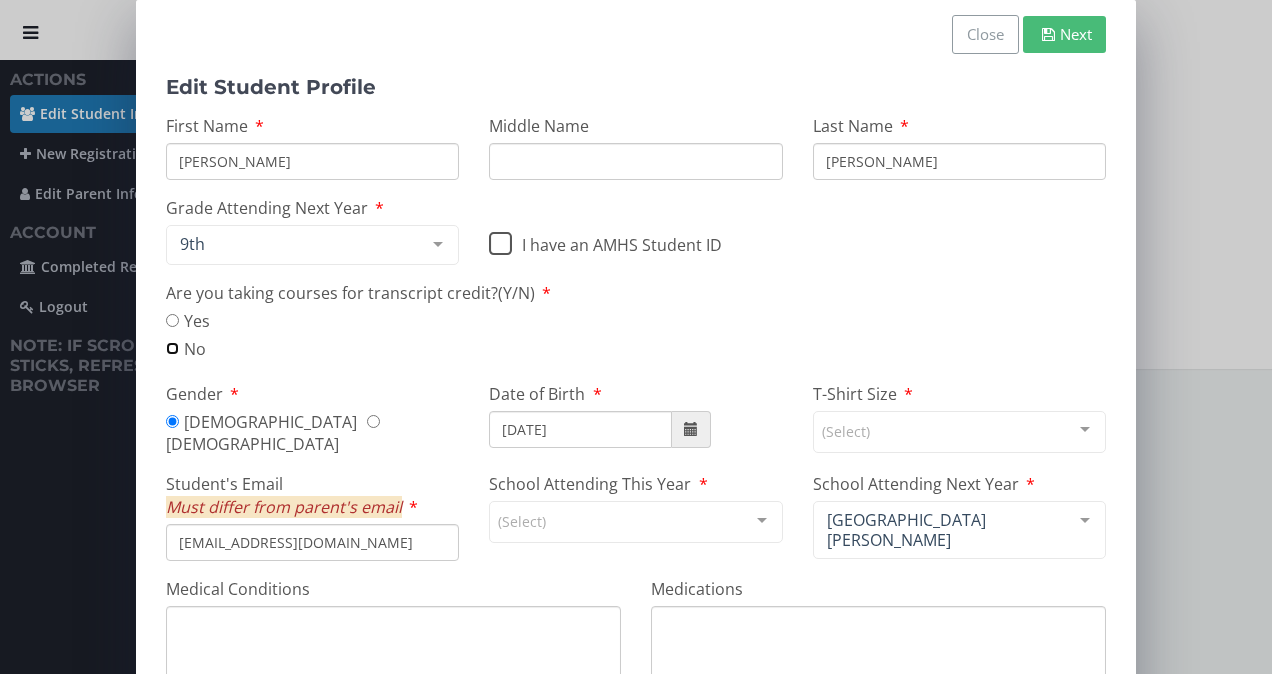 click on "No" at bounding box center [172, 348] 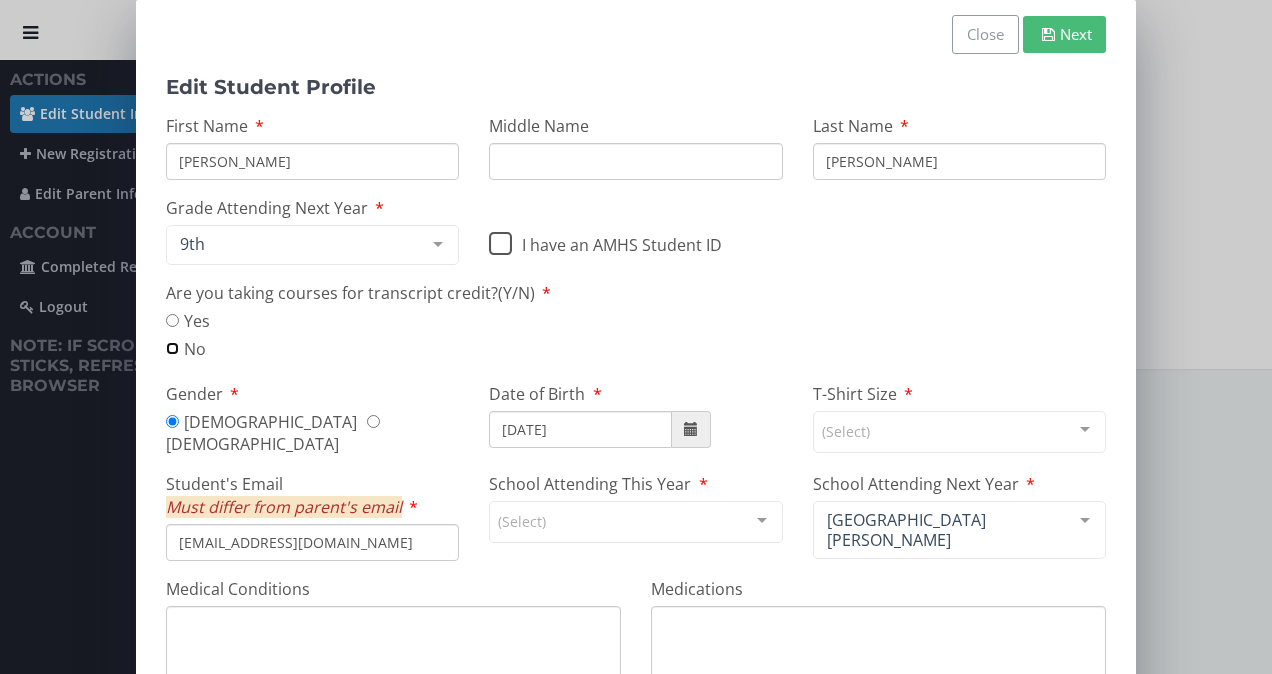 radio on "true" 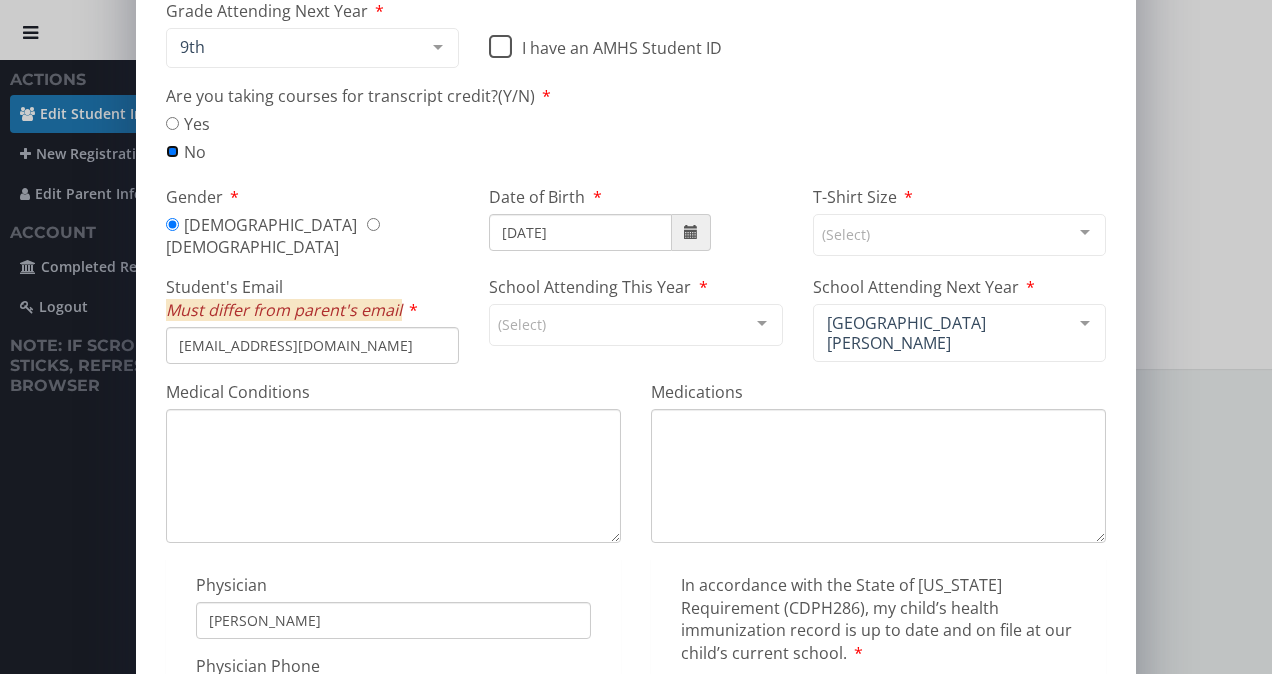 scroll, scrollTop: 198, scrollLeft: 0, axis: vertical 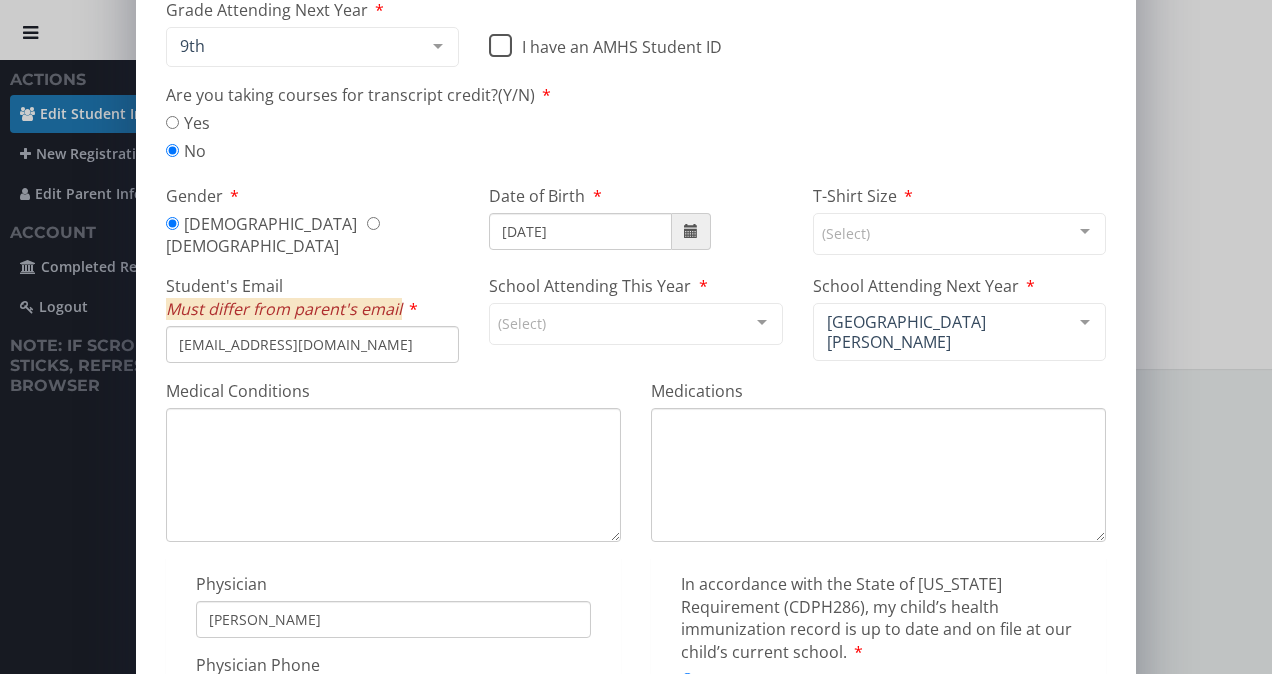 click at bounding box center (1085, 233) 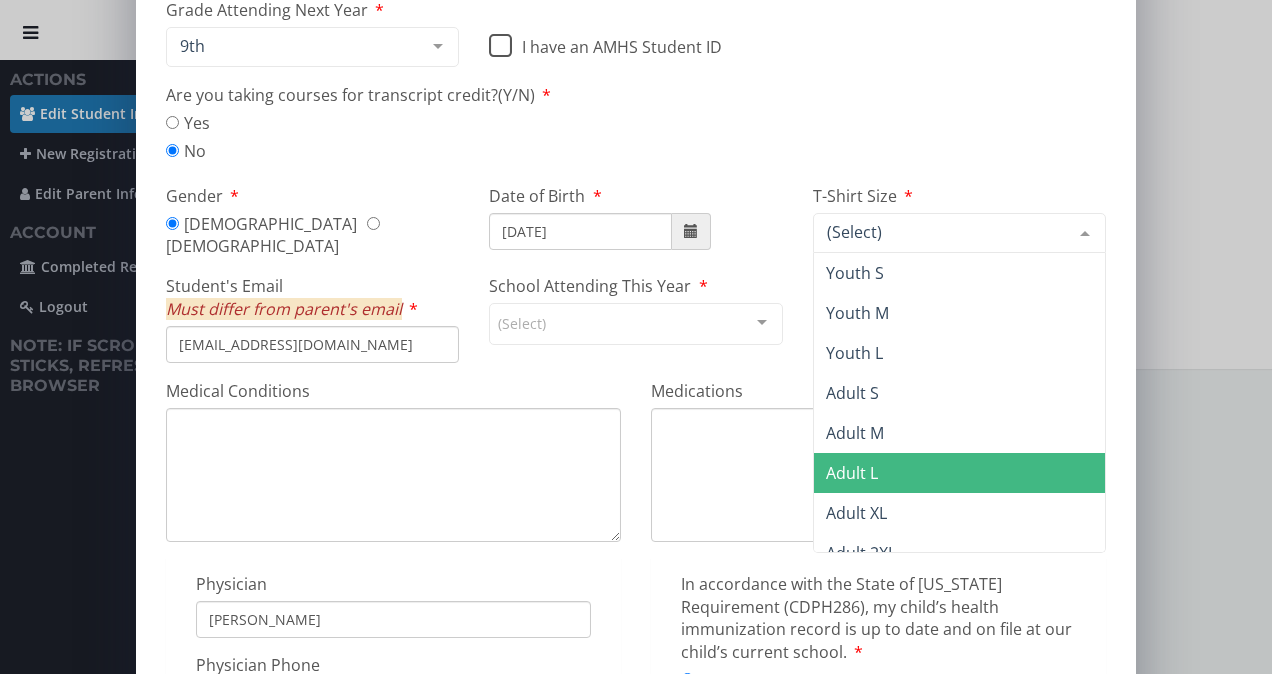 click on "Adult L" at bounding box center (959, 473) 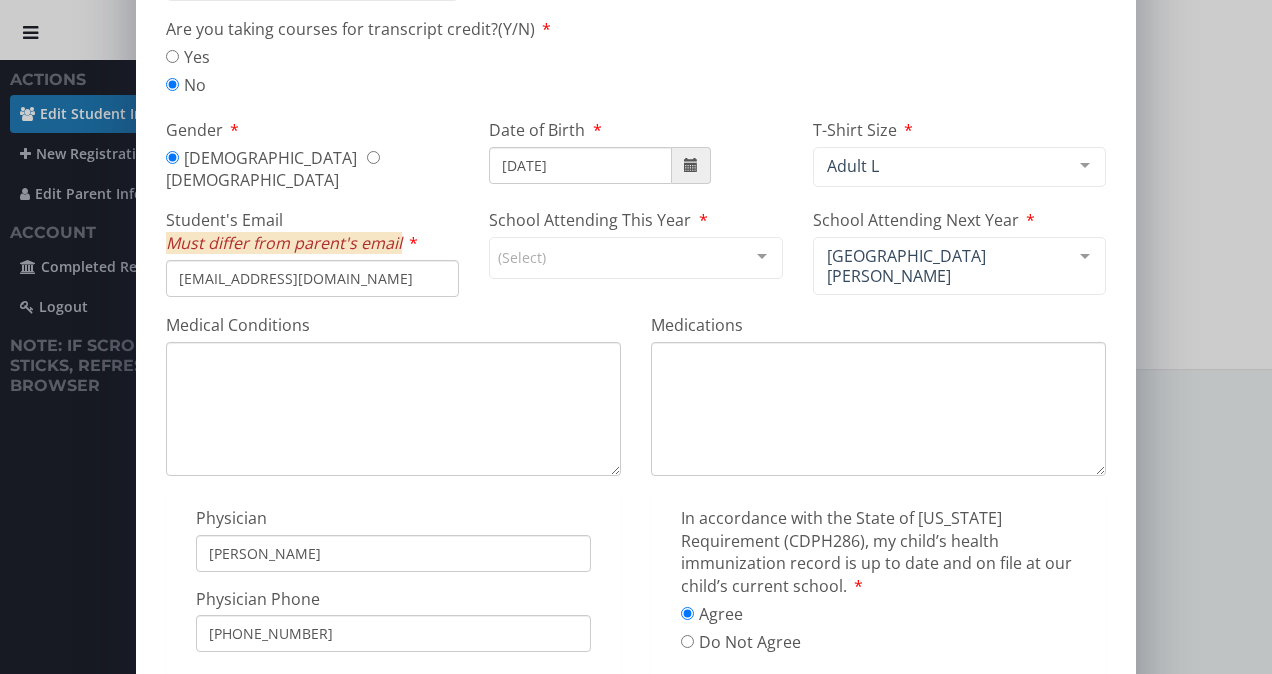 scroll, scrollTop: 265, scrollLeft: 0, axis: vertical 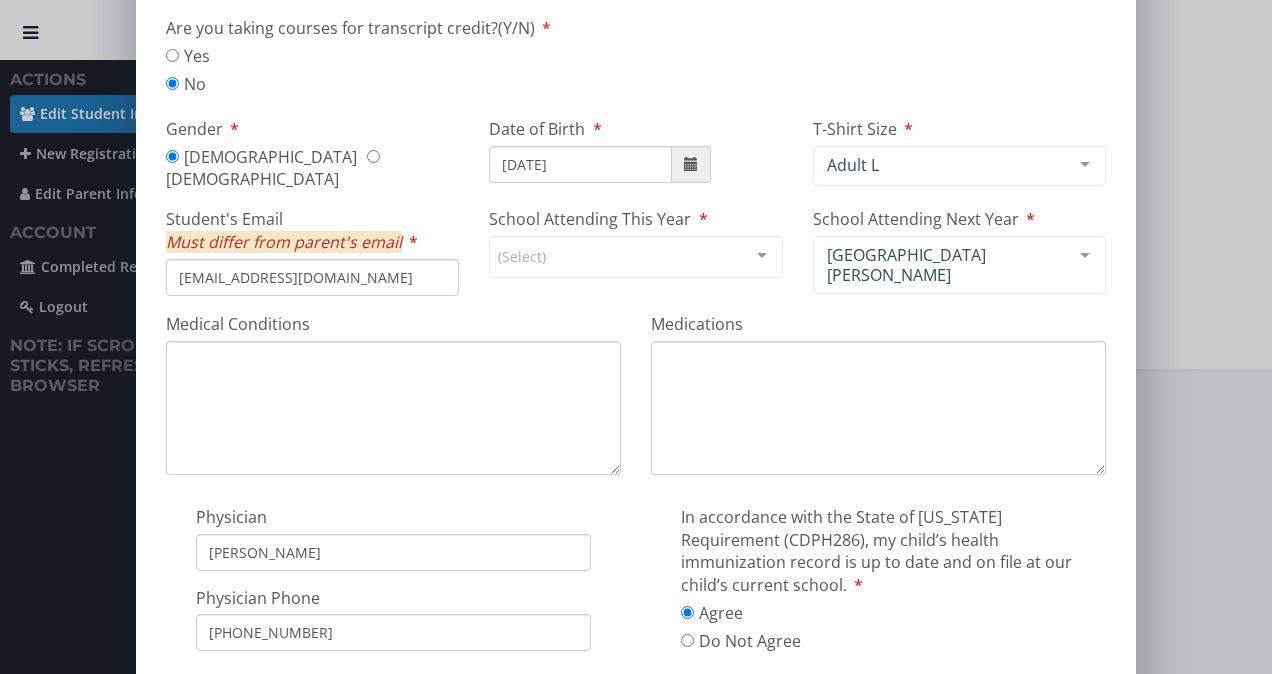 click at bounding box center [762, 256] 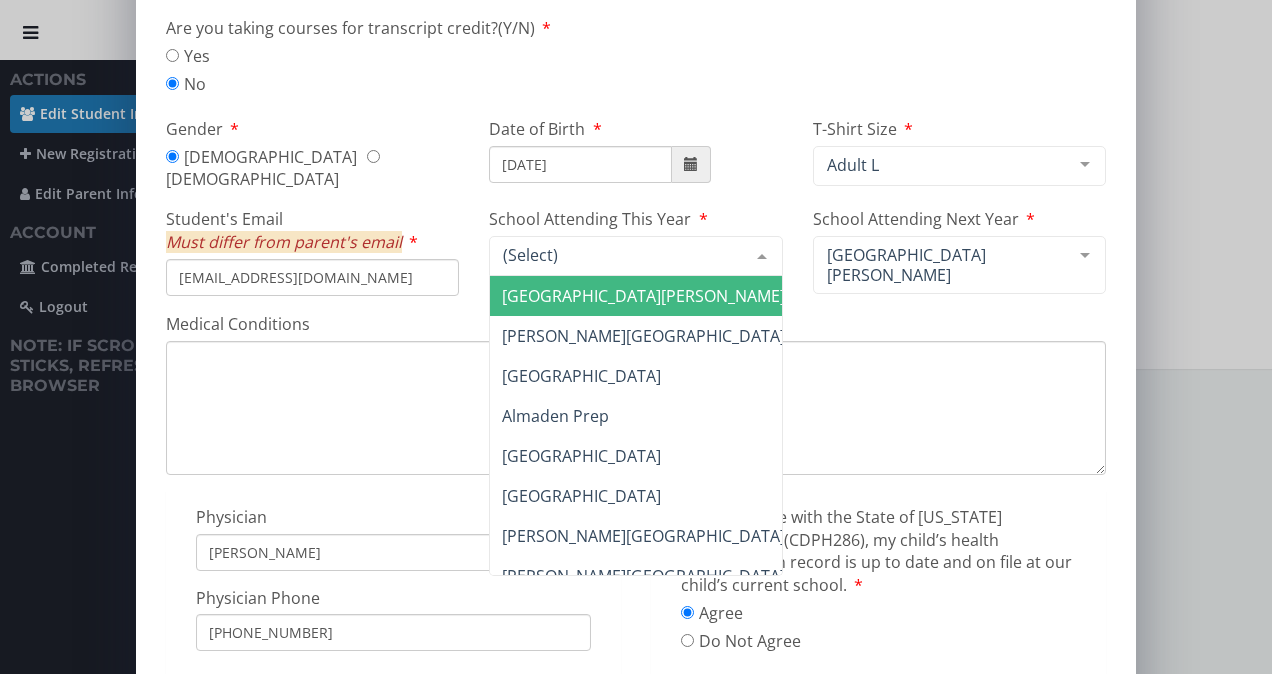 click on "Archbishop Mitty High School" at bounding box center (643, 296) 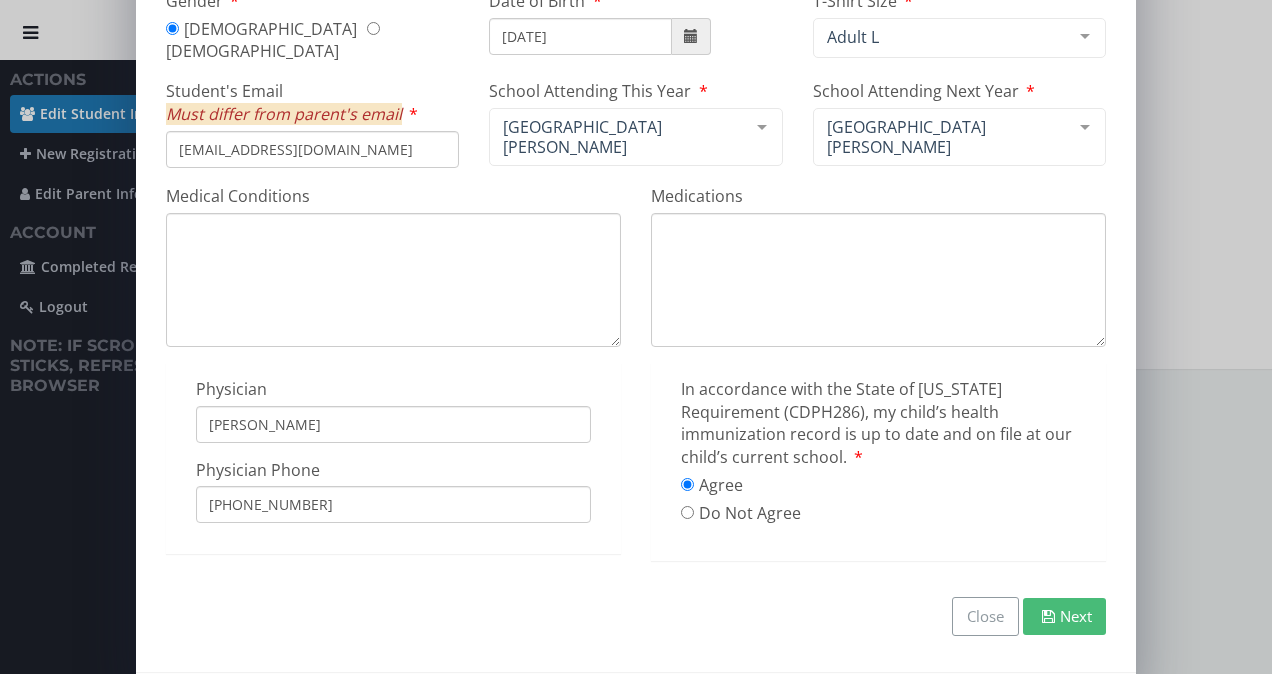 scroll, scrollTop: 406, scrollLeft: 0, axis: vertical 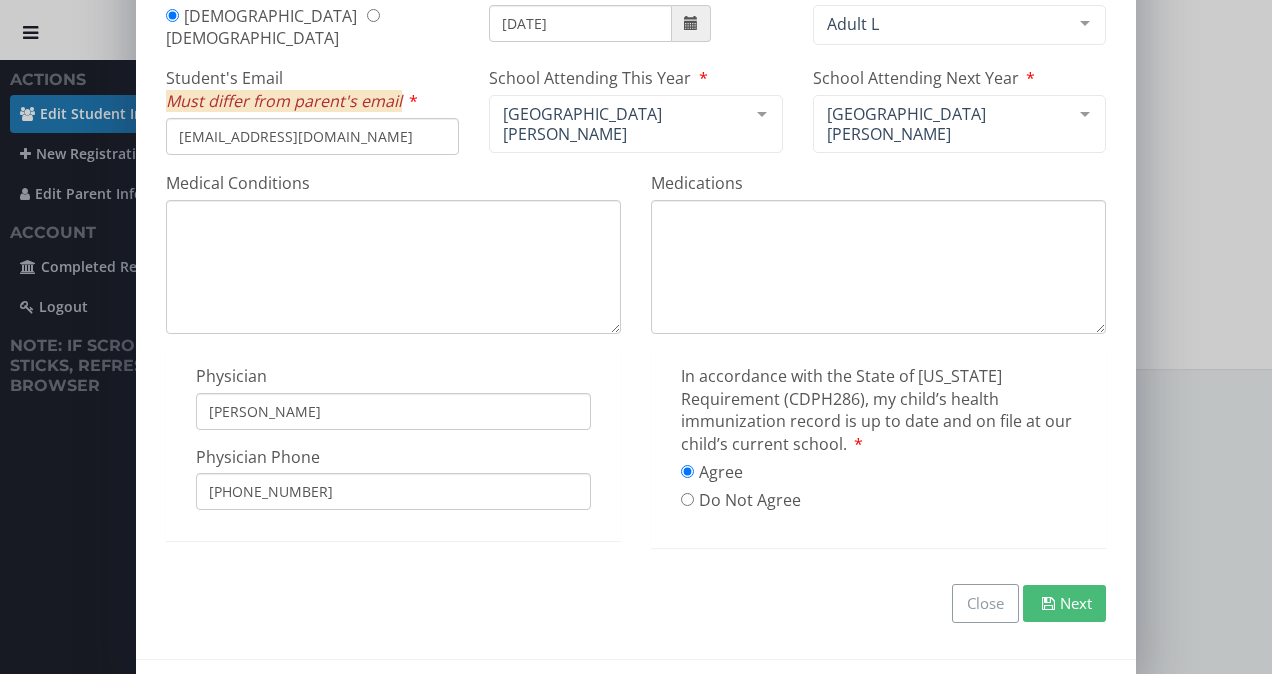 click on "Next" at bounding box center [1064, 603] 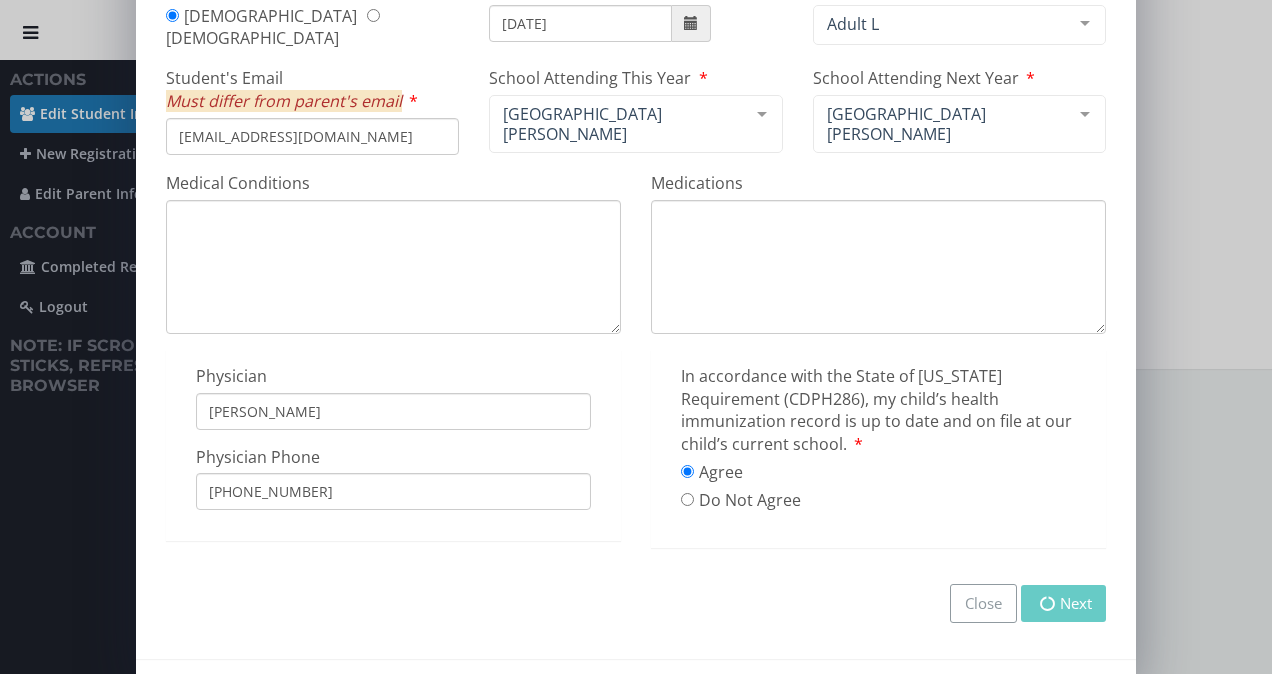 type on "H" 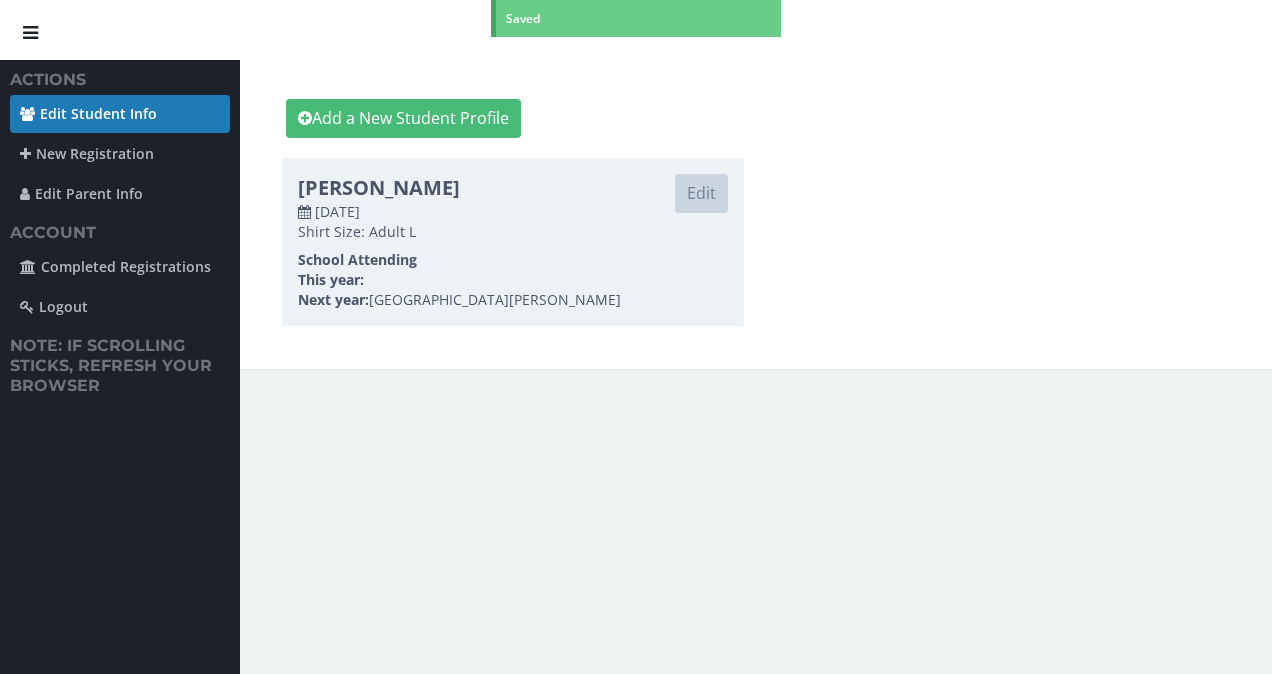 click on "Saved                              Actions    Edit Student Info     loading...  New Registration     loading...  Edit Parent Info     loading... Account    Completed Registrations     loading...  Logout     loading... note: if scrolling sticks, refresh your browser       loading...                 Add a New Student Profile   Dylan Zhao
Edit
6/4/2011   Shirt Size: Adult L   School Attending   This year:     Next year:  Archbishop Mitty High School" at bounding box center (636, 337) 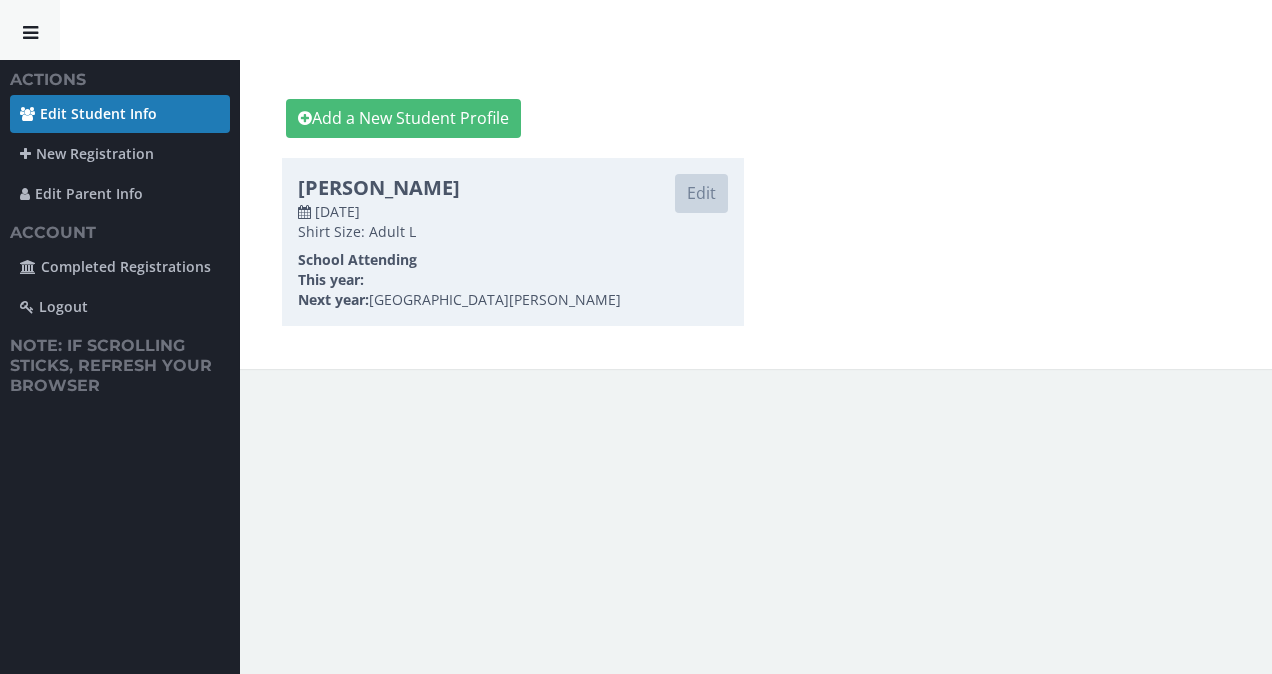 click at bounding box center [30, 33] 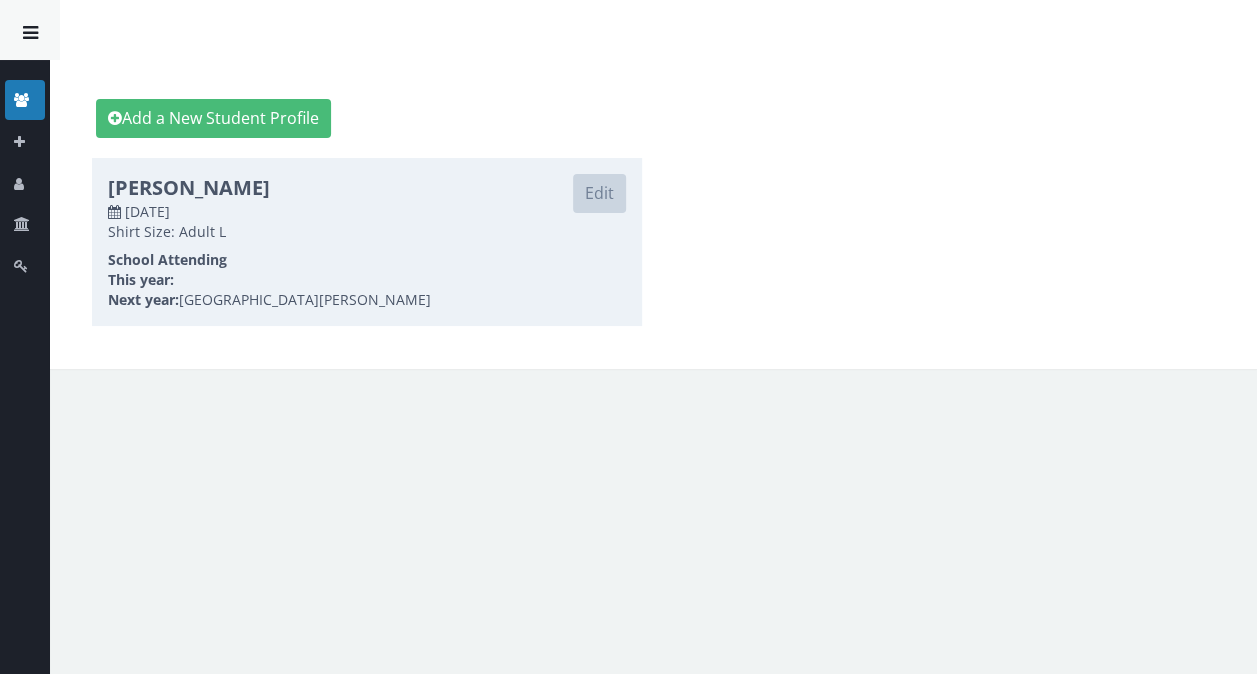 click at bounding box center [30, 33] 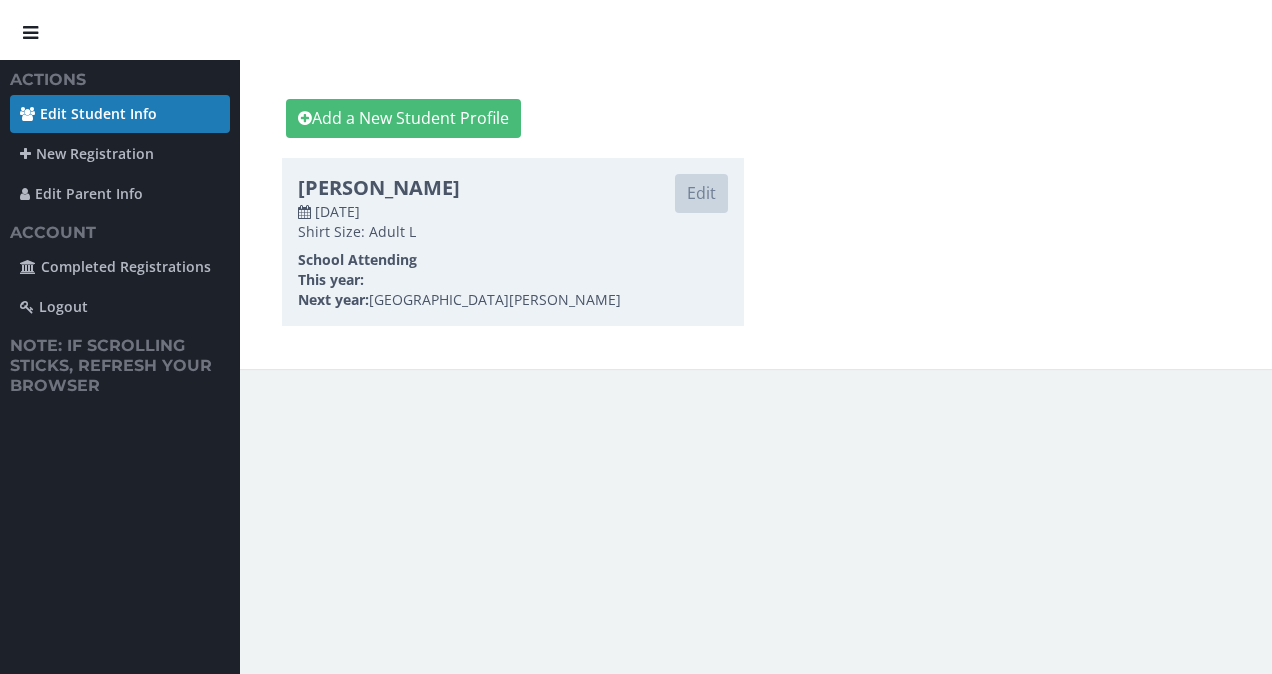 click on "Actions    Edit Student Info     loading...  New Registration     loading...  Edit Parent Info     loading... Account    Completed Registrations     loading...  Logout     loading... note: if scrolling sticks, refresh your browser       loading..." at bounding box center [120, 337] 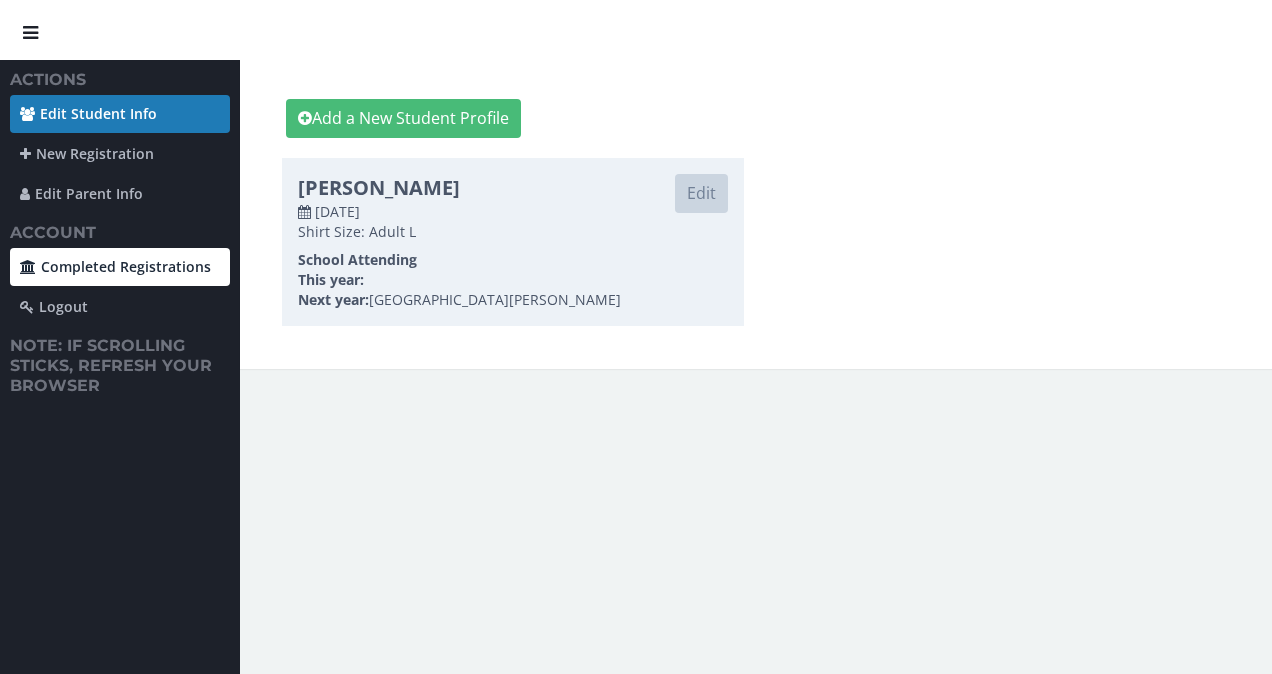 click on "Completed Registrations" at bounding box center (120, 267) 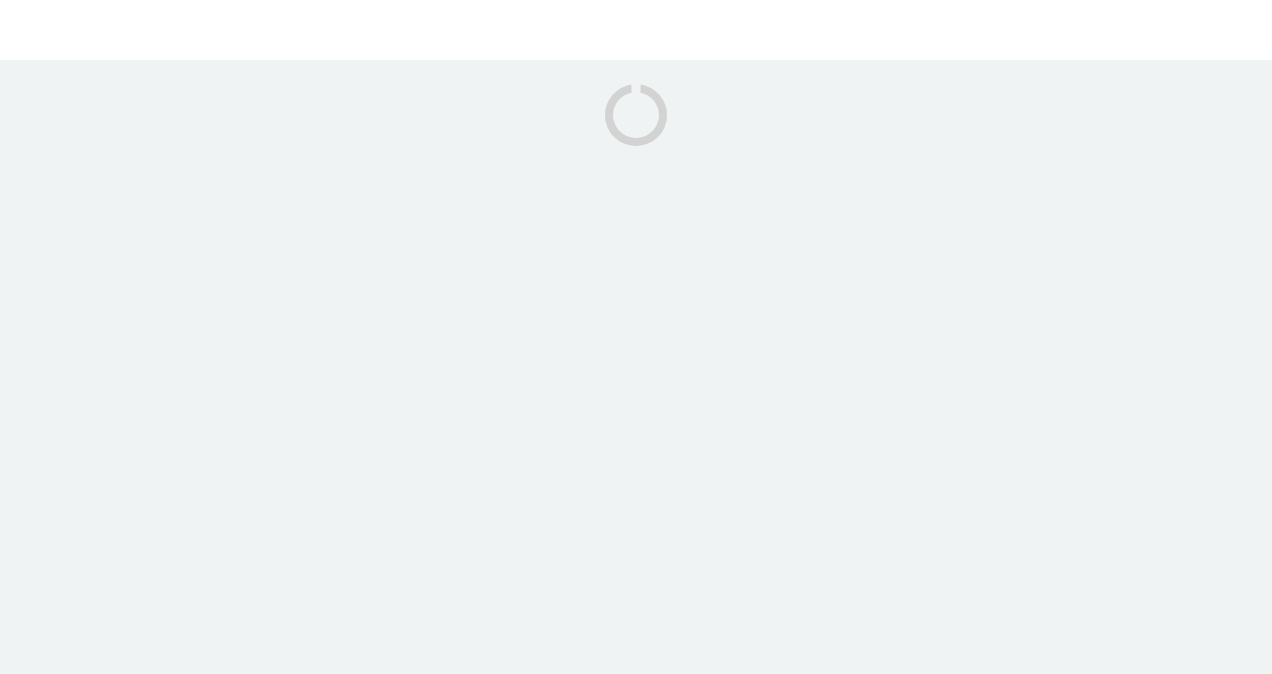 scroll, scrollTop: 0, scrollLeft: 0, axis: both 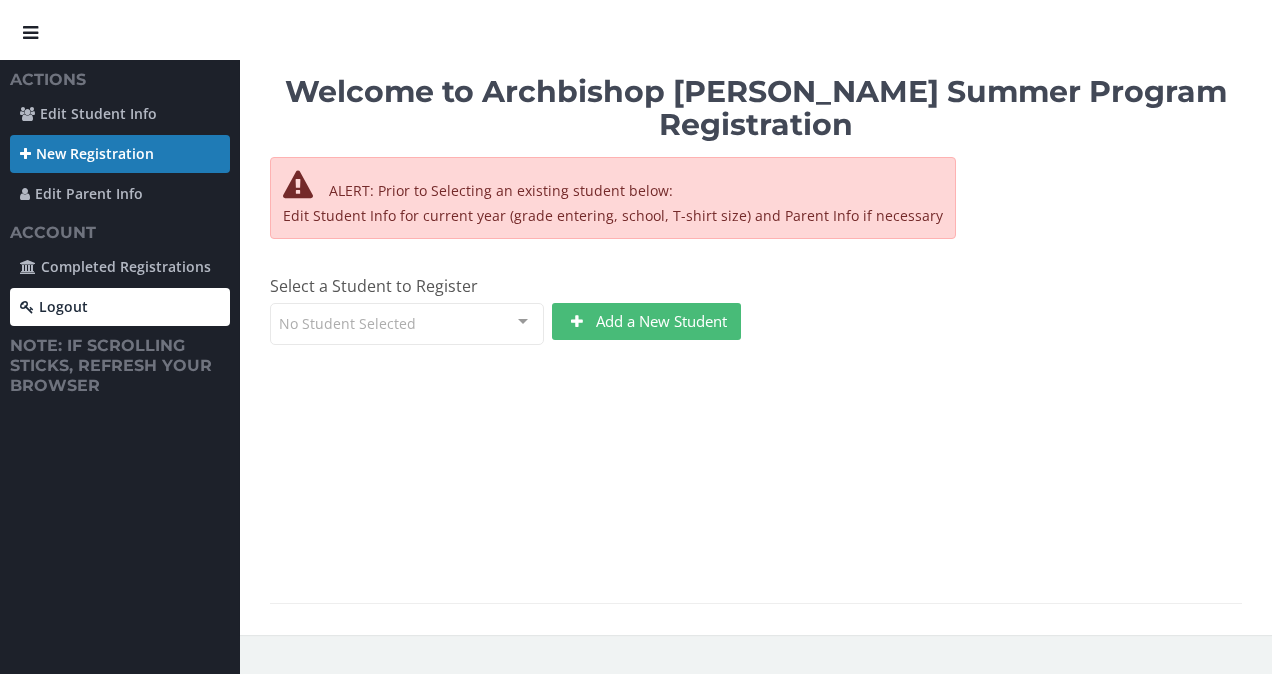 click on "Logout" at bounding box center (120, 307) 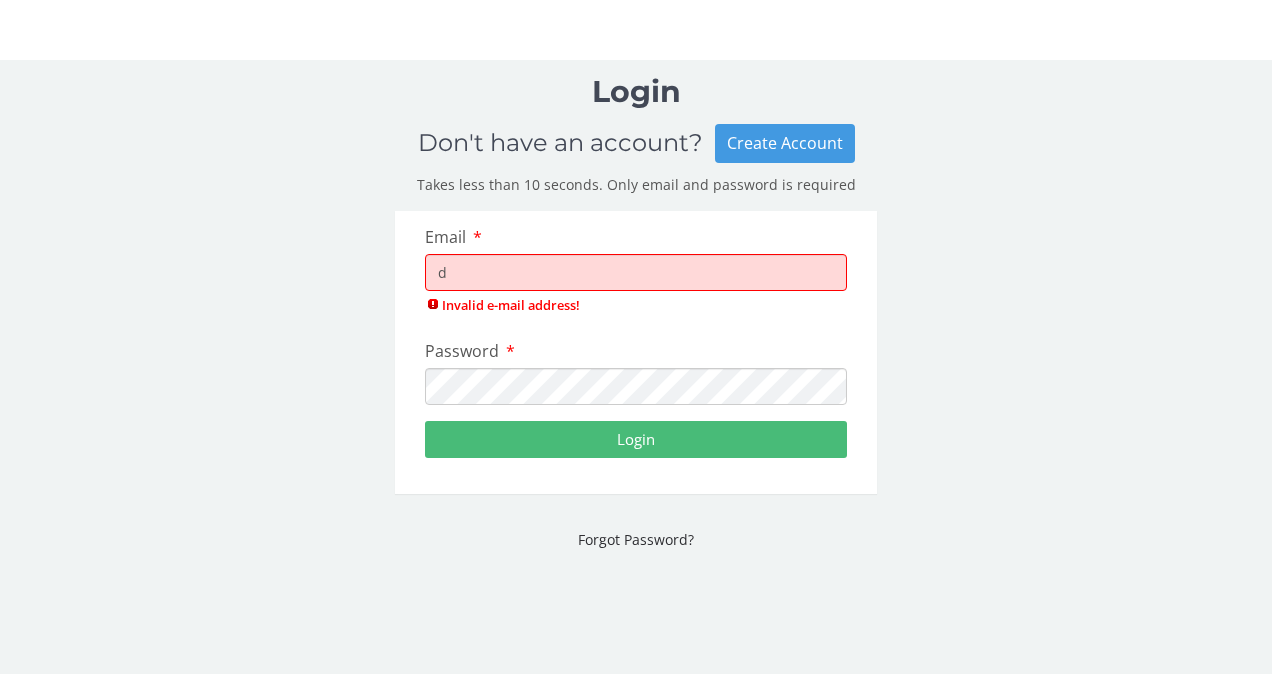 type on "[EMAIL_ADDRESS][DOMAIN_NAME]" 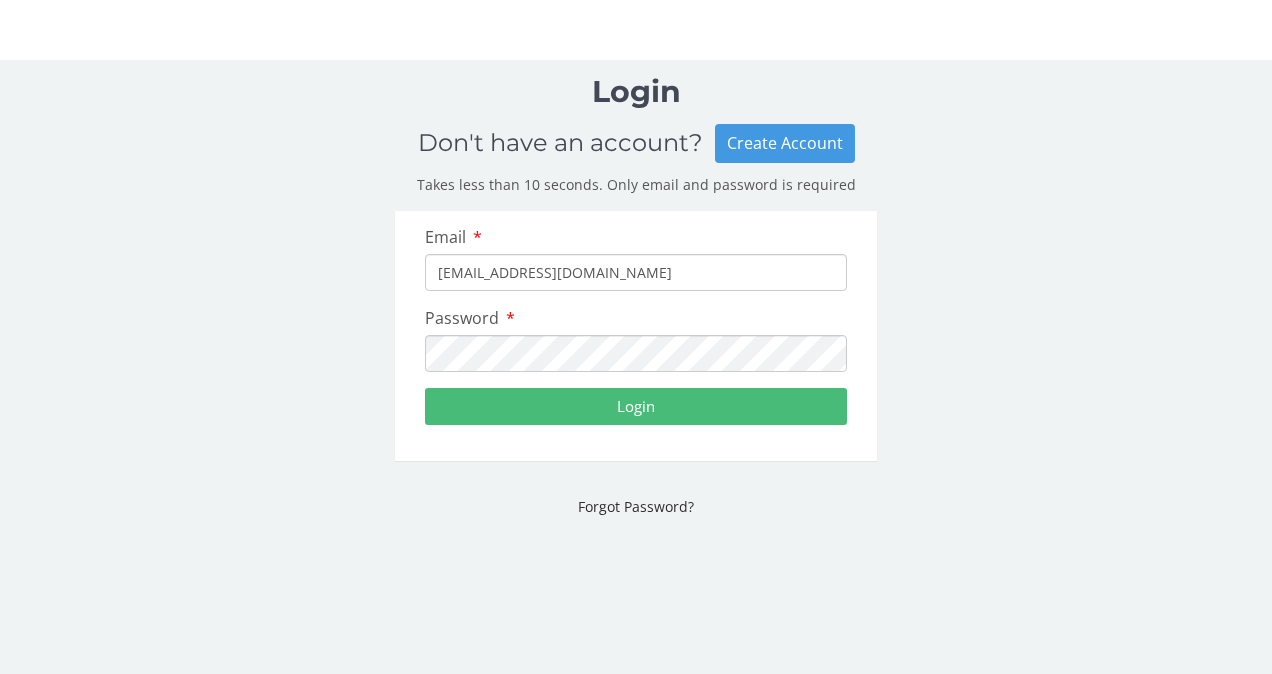 click on "Login" at bounding box center (636, 406) 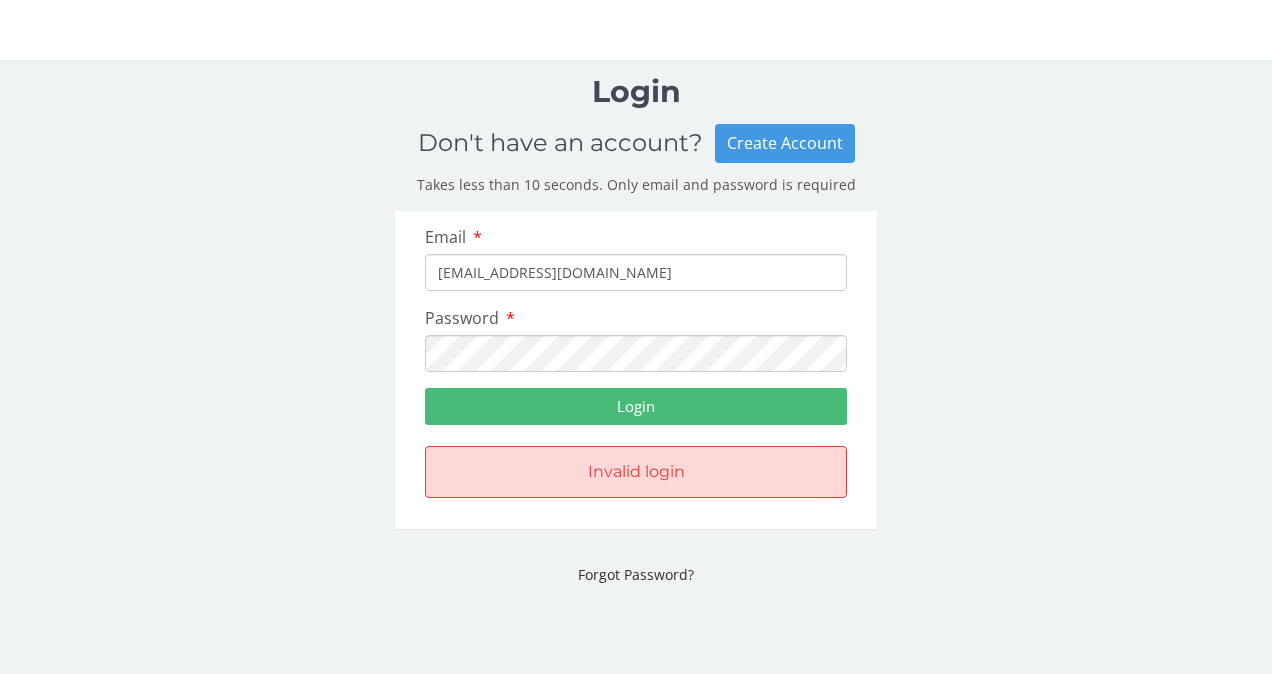 click on "Email     dhan626@yahoo.com       Password
Login
Invalid login" at bounding box center [636, 380] 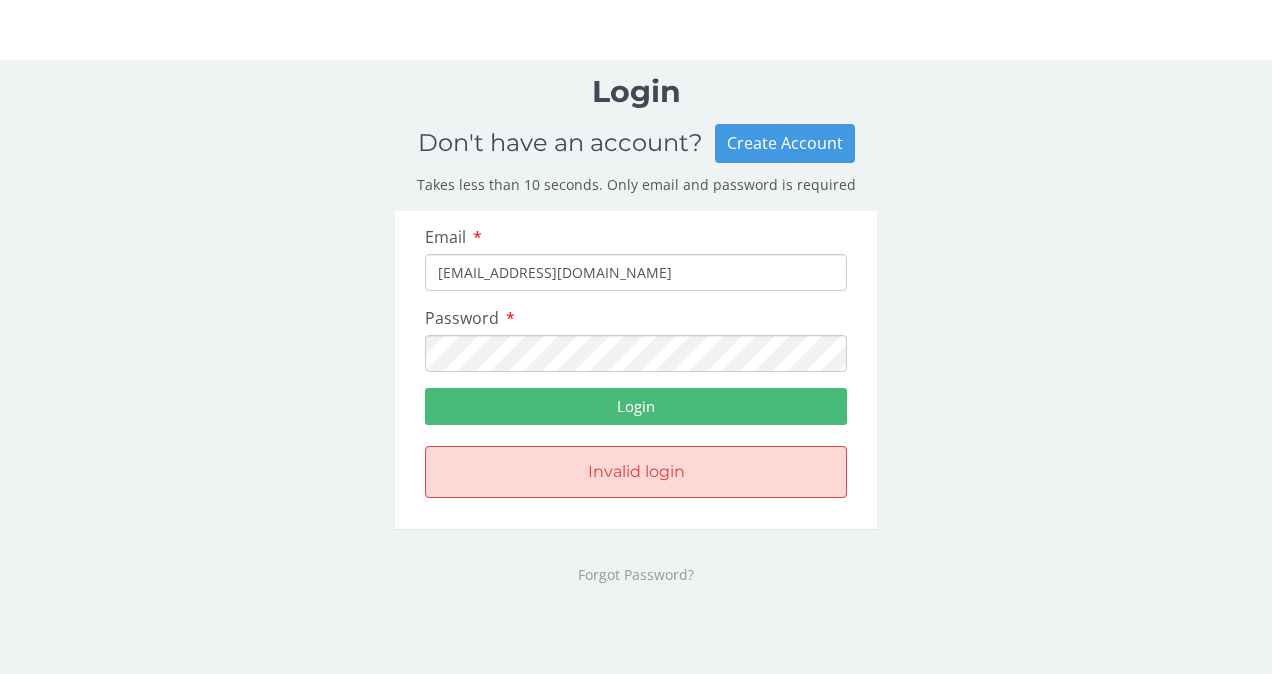 click on "Forgot Password?" at bounding box center [636, 574] 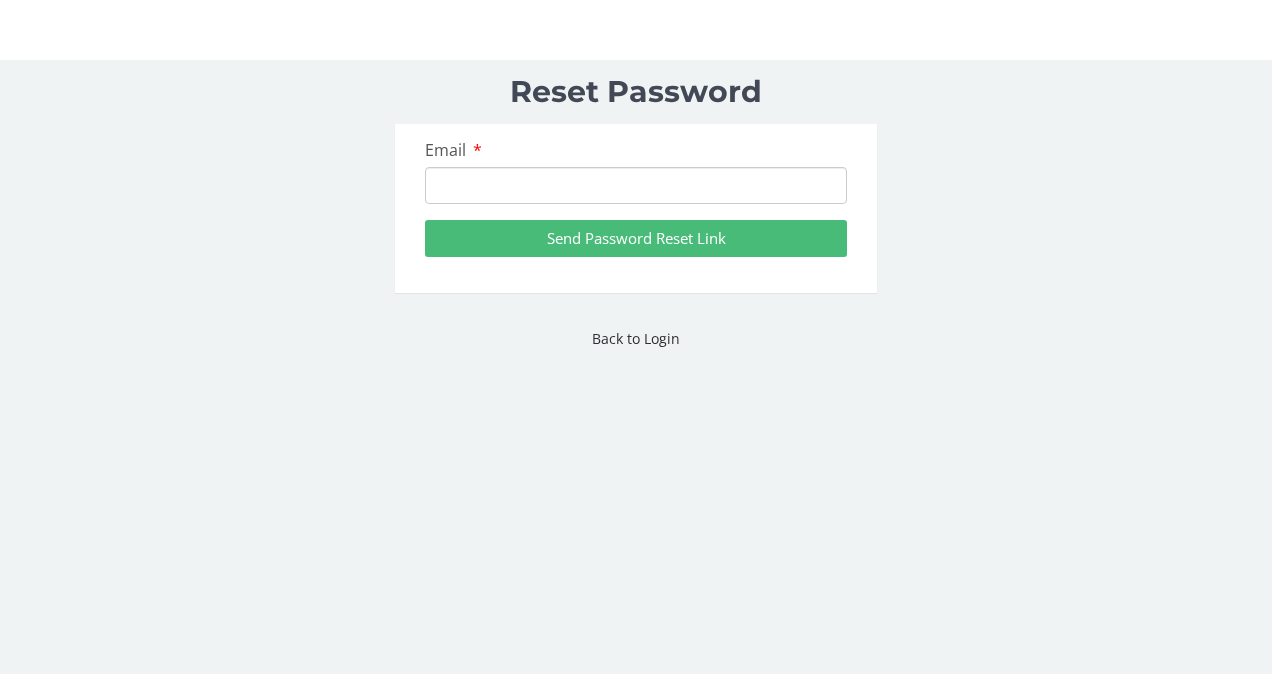 click on "Email" at bounding box center (636, 185) 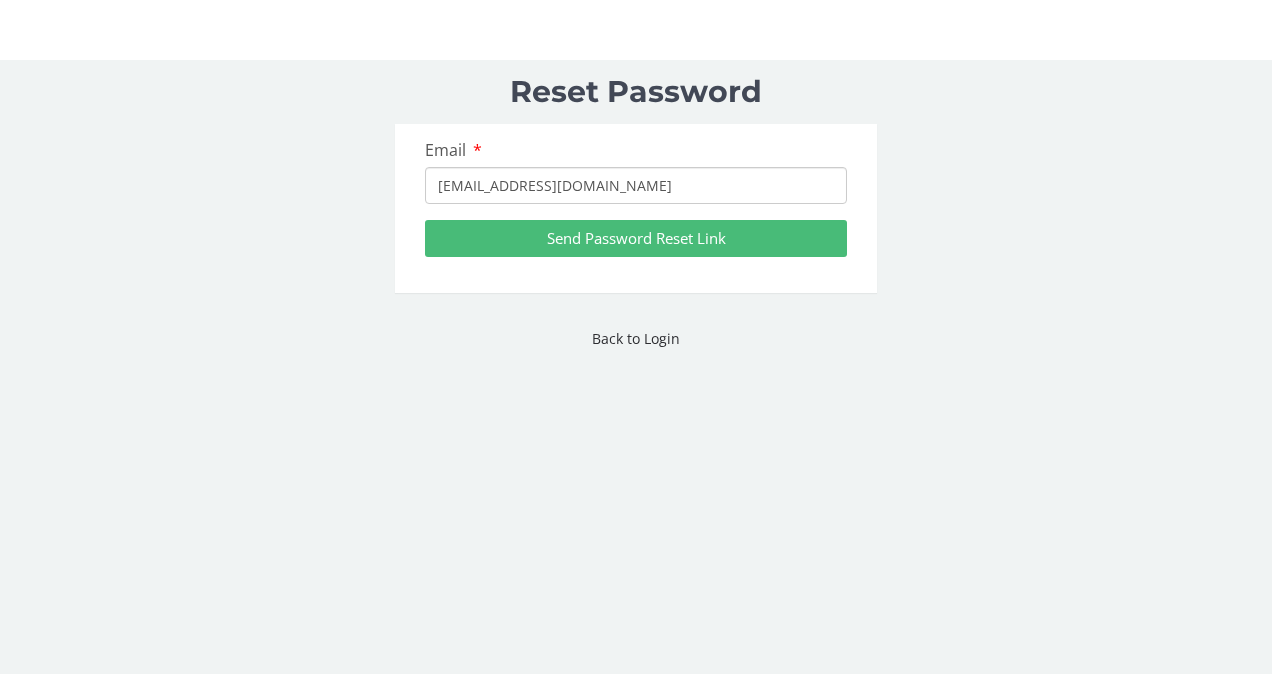 click on "Send Password Reset Link" at bounding box center (636, 238) 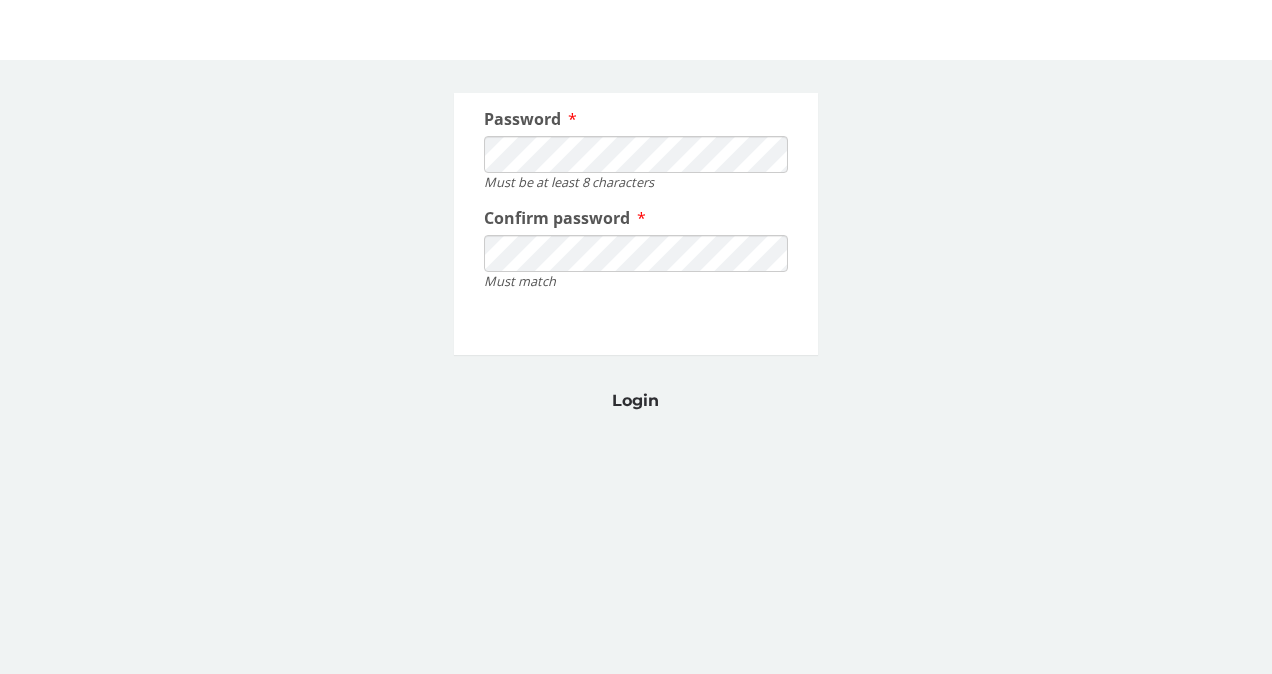 scroll, scrollTop: 0, scrollLeft: 0, axis: both 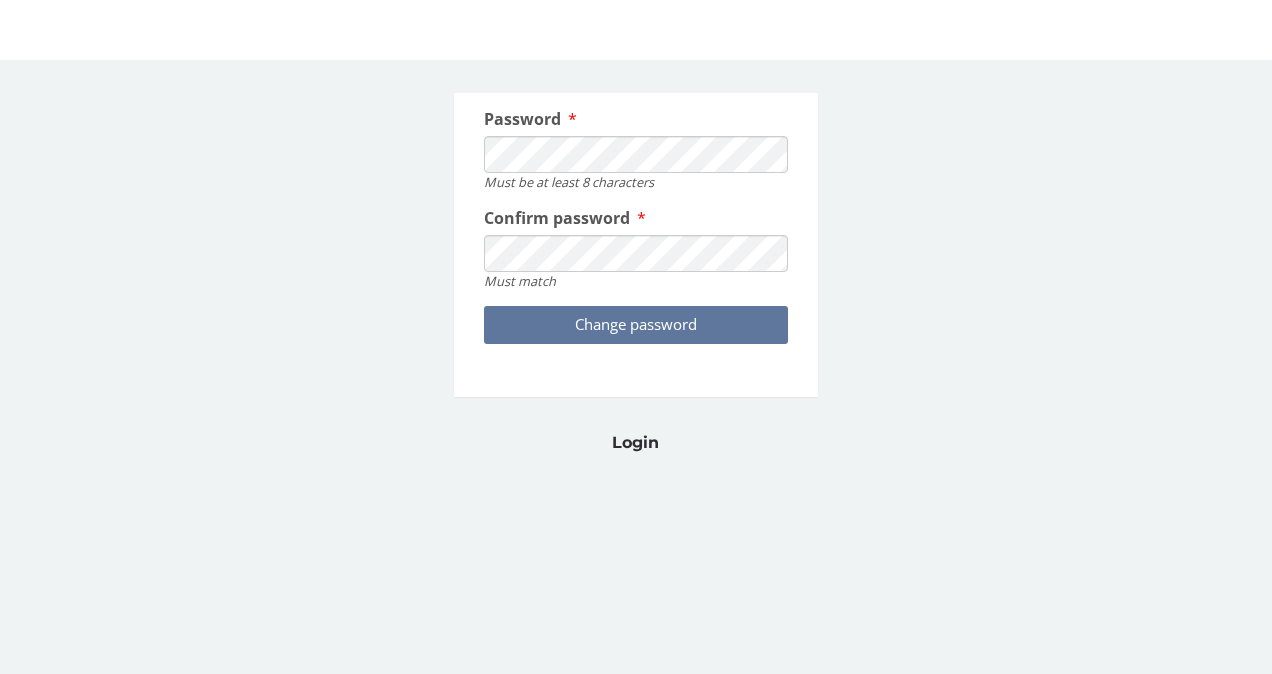 click on "Change password" at bounding box center (636, 324) 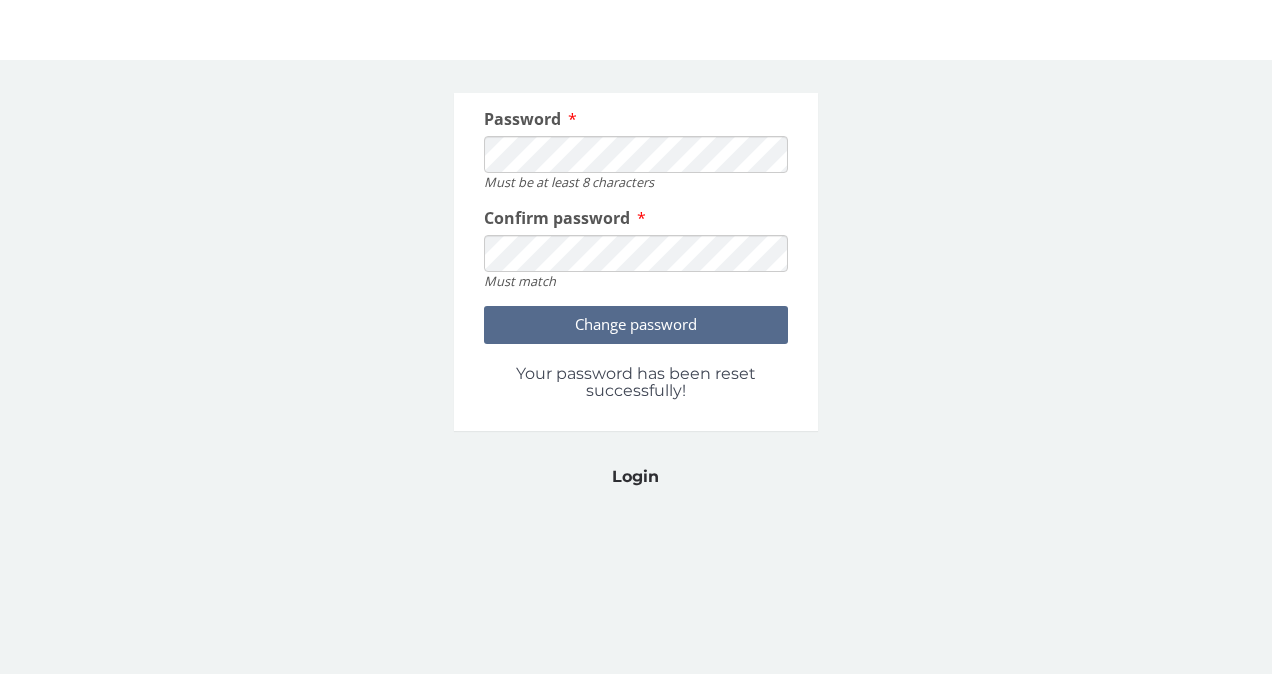 click on "Password         Must be at least 8 characters   Confirm password         Must match
Change password
Your password has been reset successfully!                           Login" at bounding box center [636, 288] 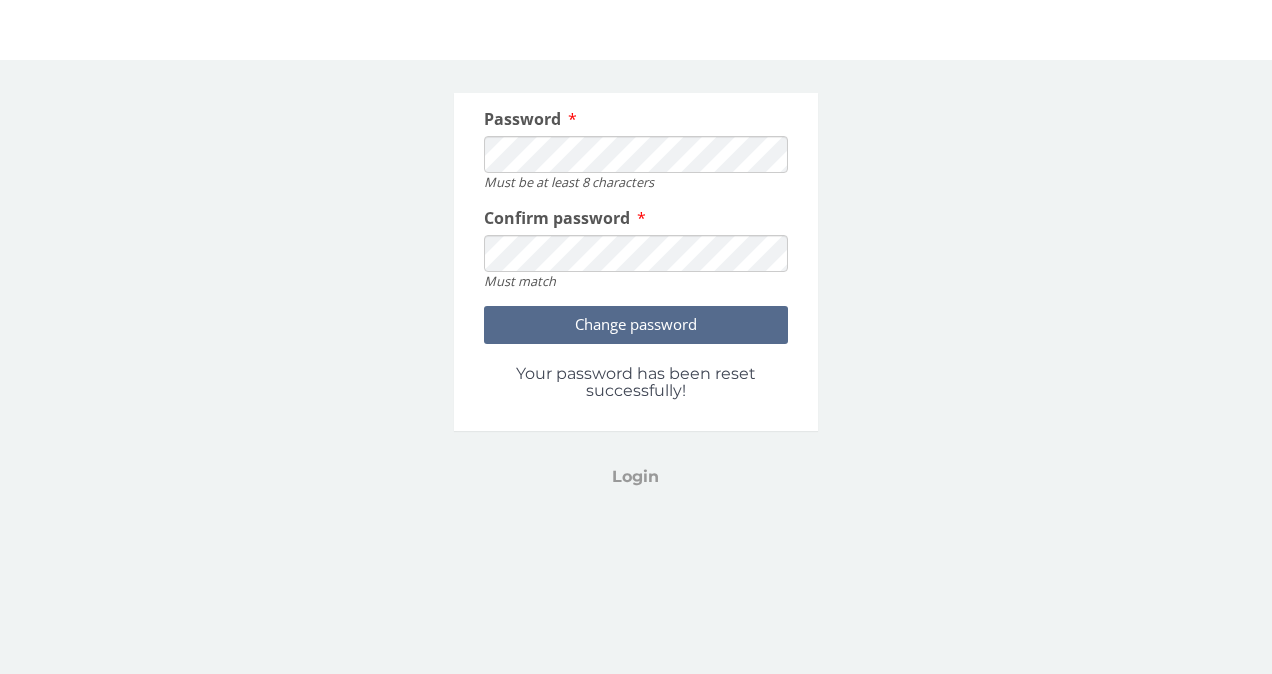 click on "Login" at bounding box center [635, 476] 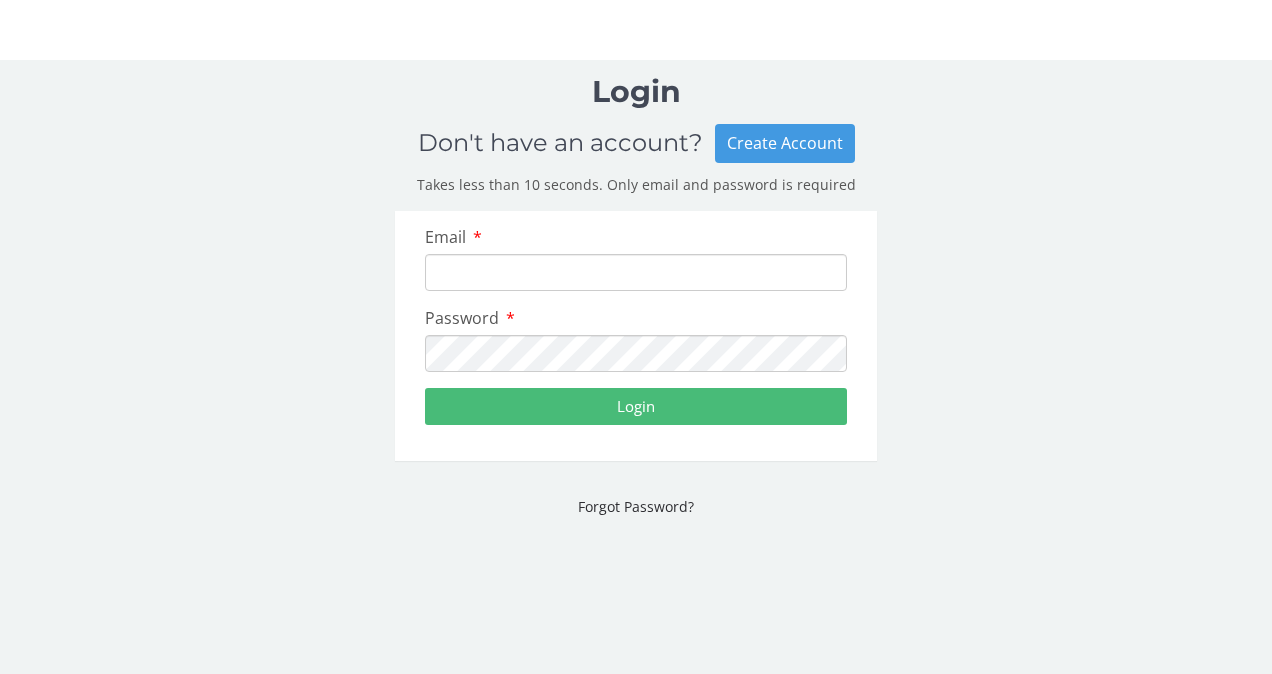 click on "Email" at bounding box center [636, 272] 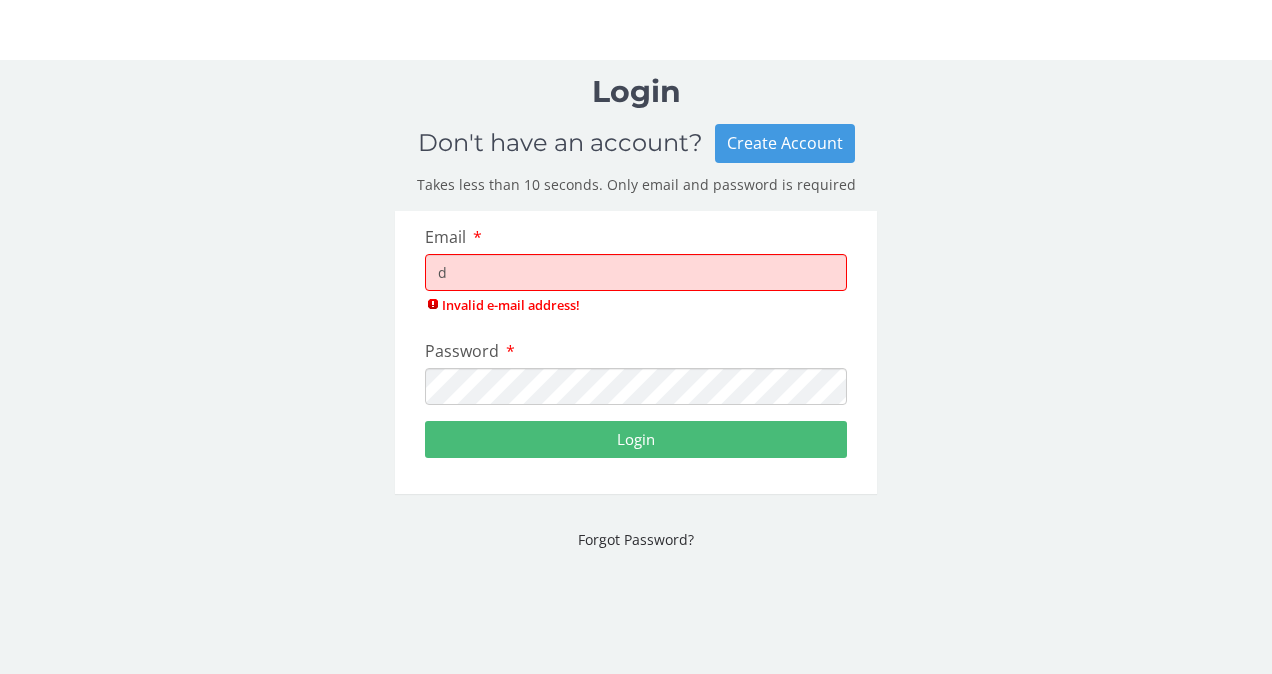 type on "[EMAIL_ADDRESS][DOMAIN_NAME]" 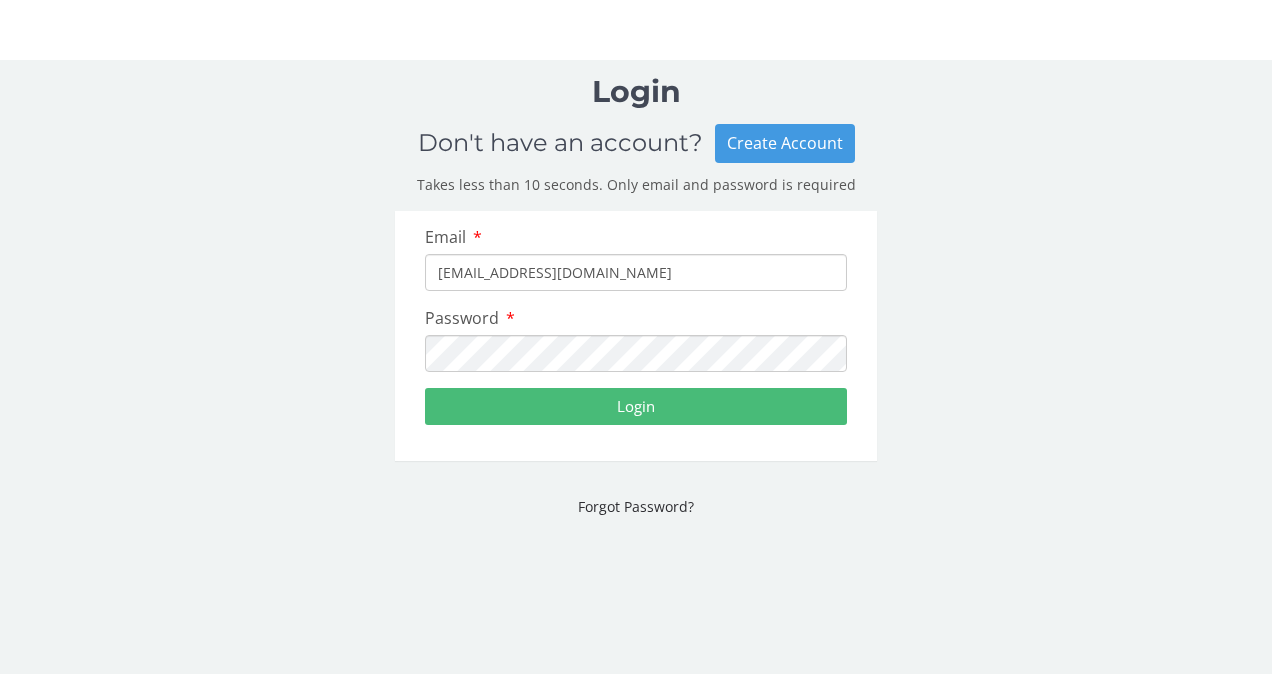 click on "Login" at bounding box center (636, 406) 